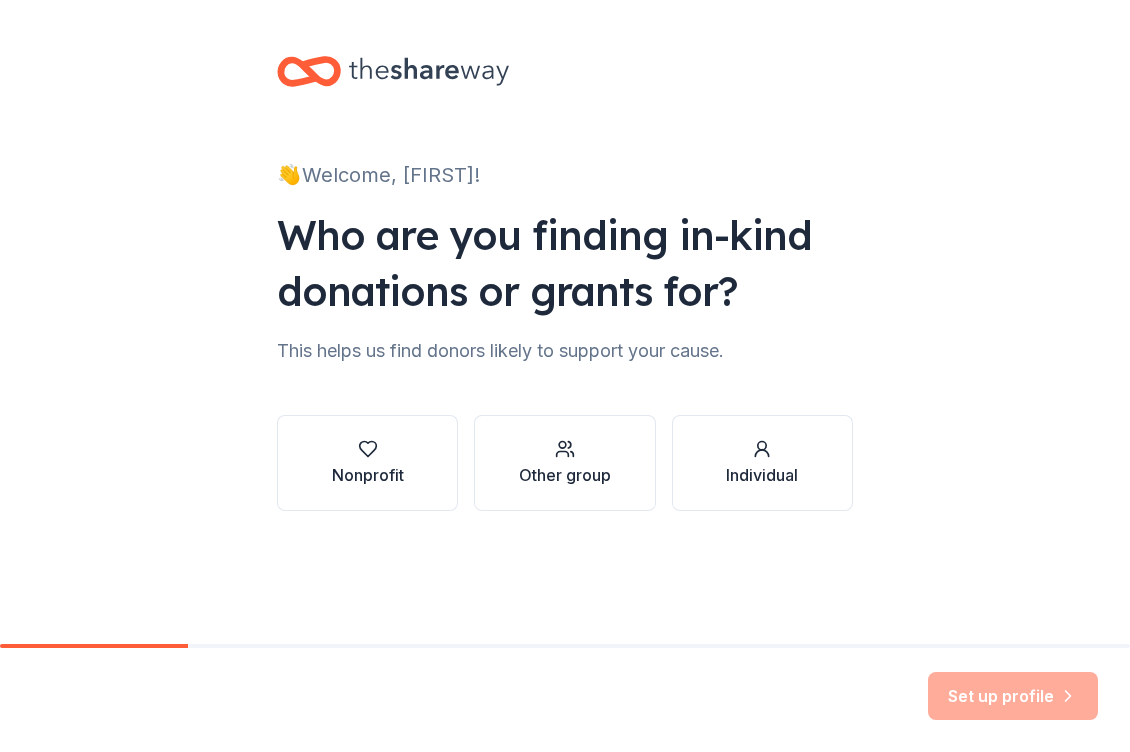 scroll, scrollTop: 0, scrollLeft: 0, axis: both 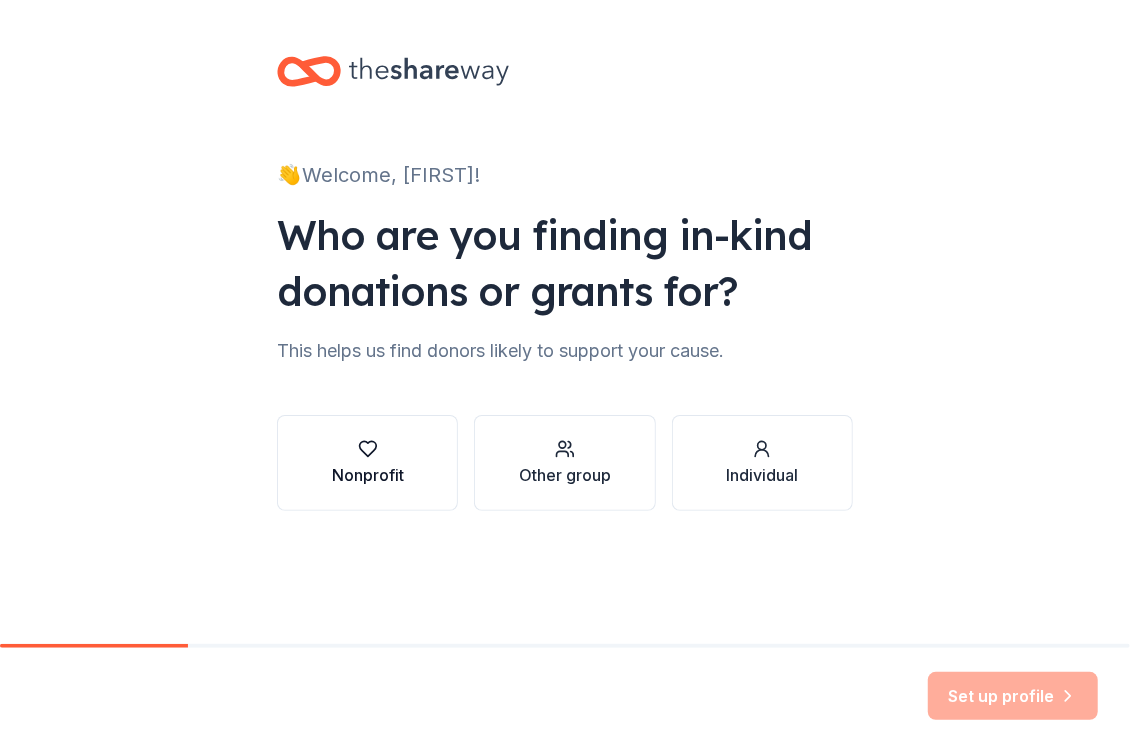 click on "Nonprofit" at bounding box center (368, 475) 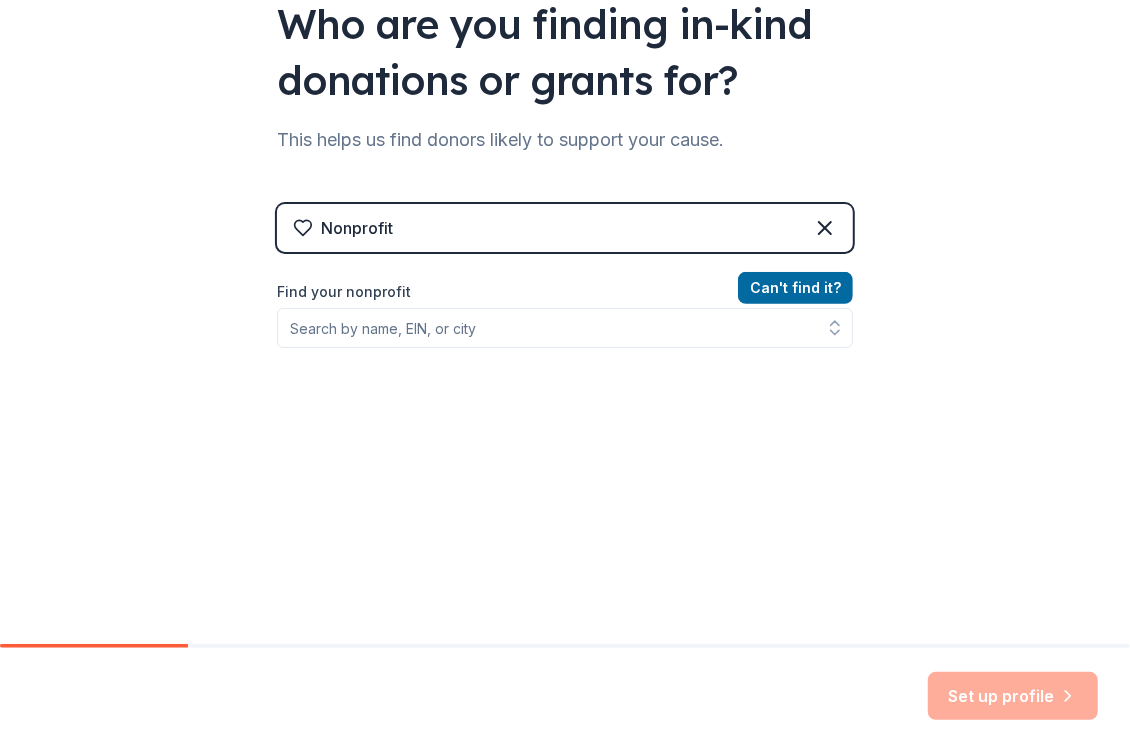 scroll, scrollTop: 400, scrollLeft: 0, axis: vertical 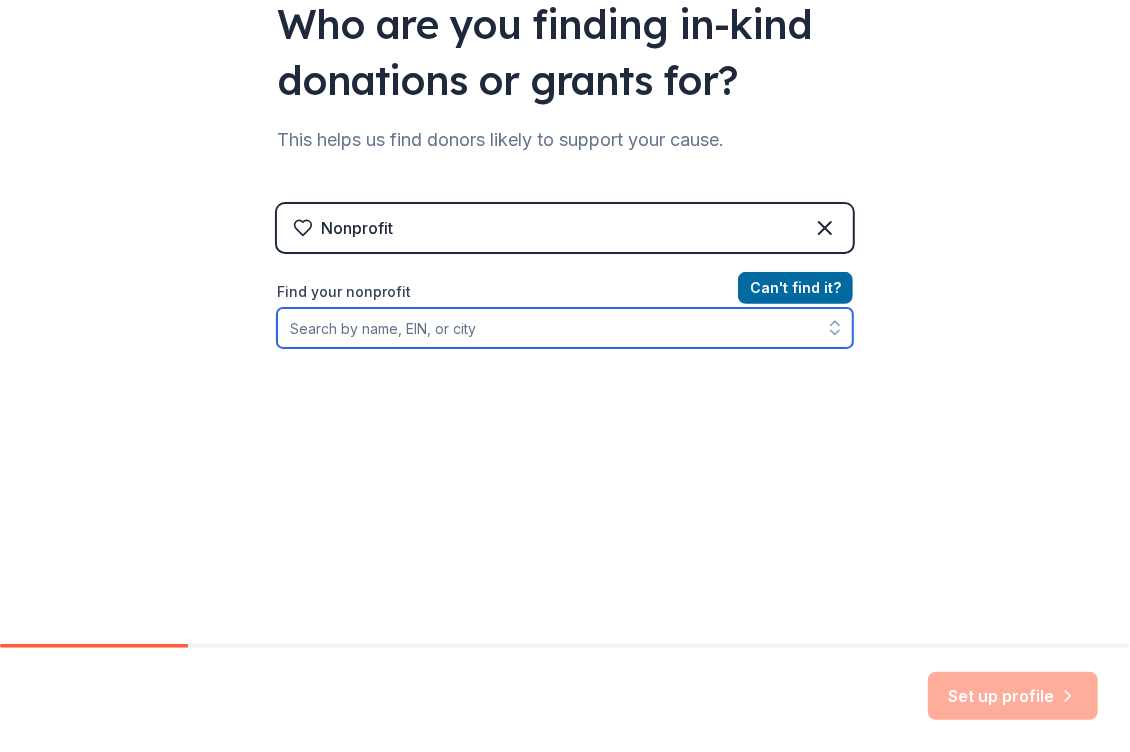click on "Find your nonprofit" at bounding box center [565, 328] 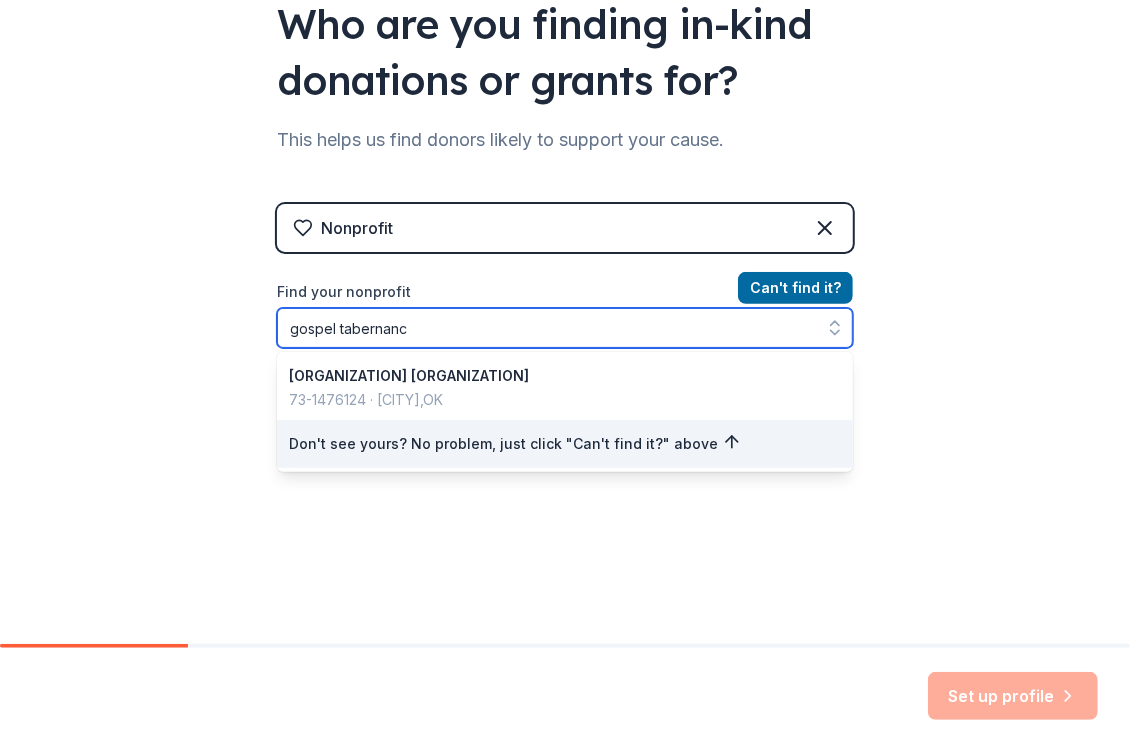 type on "gospel tabernance" 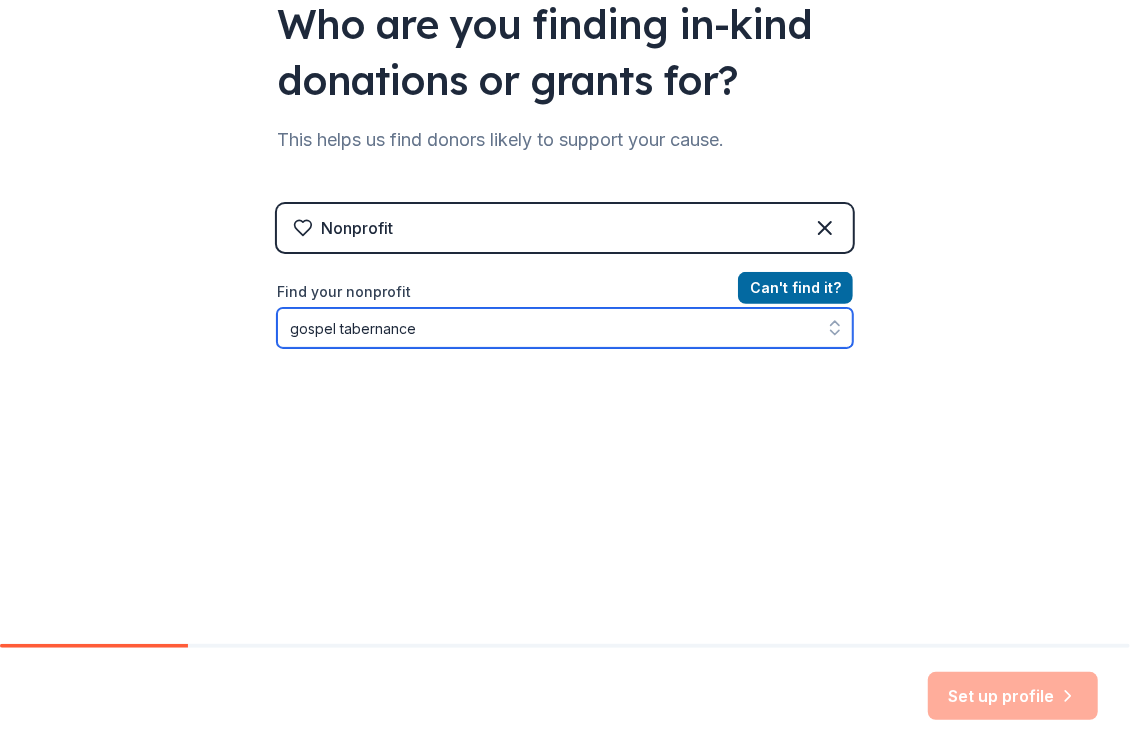 drag, startPoint x: 306, startPoint y: 322, endPoint x: 484, endPoint y: 320, distance: 178.01123 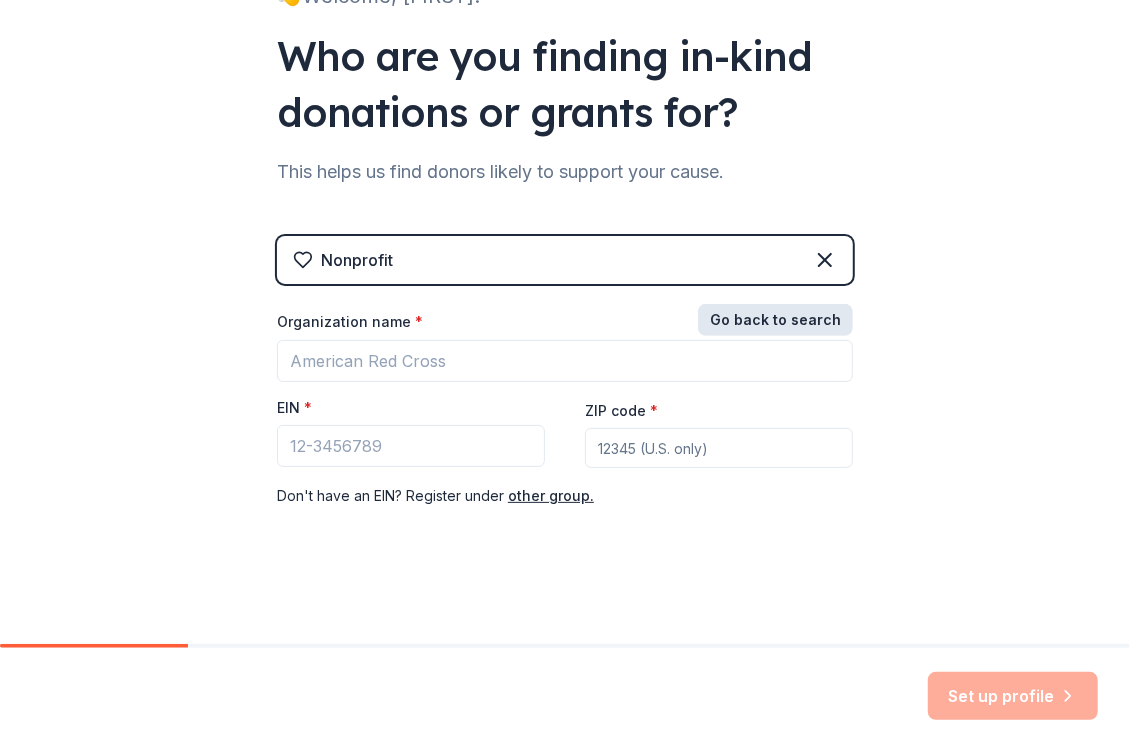 click on "Go back to search" at bounding box center [775, 320] 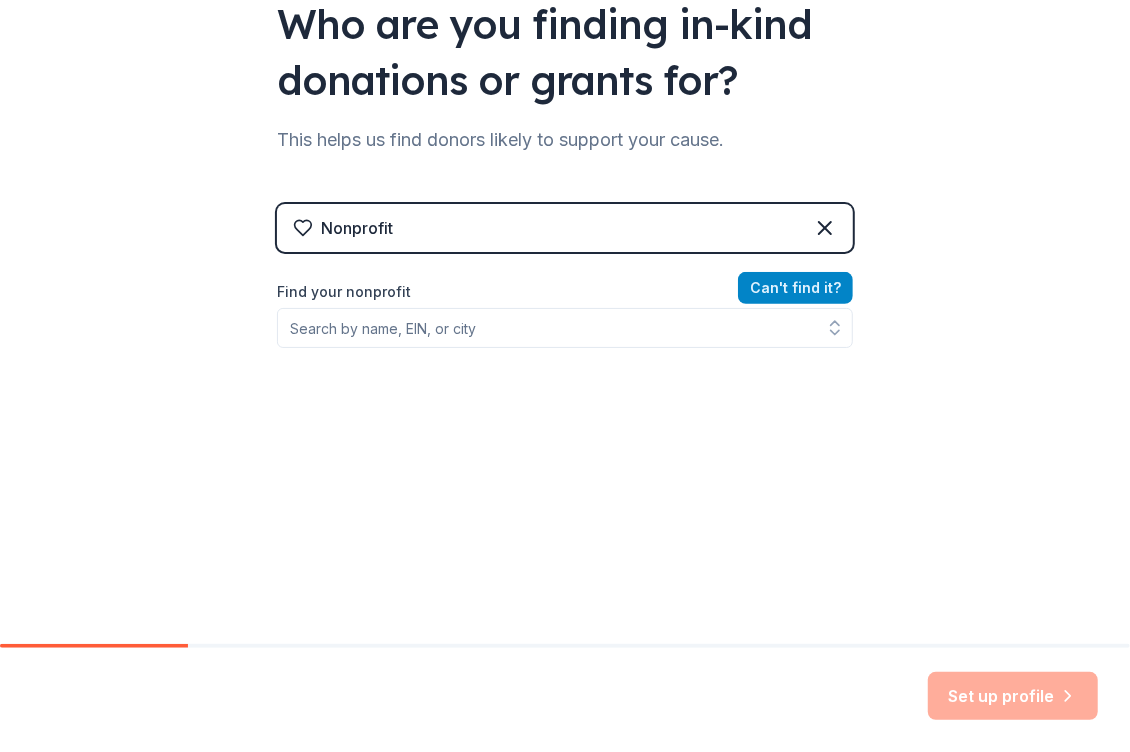 click on "Can ' t find it?" at bounding box center [795, 288] 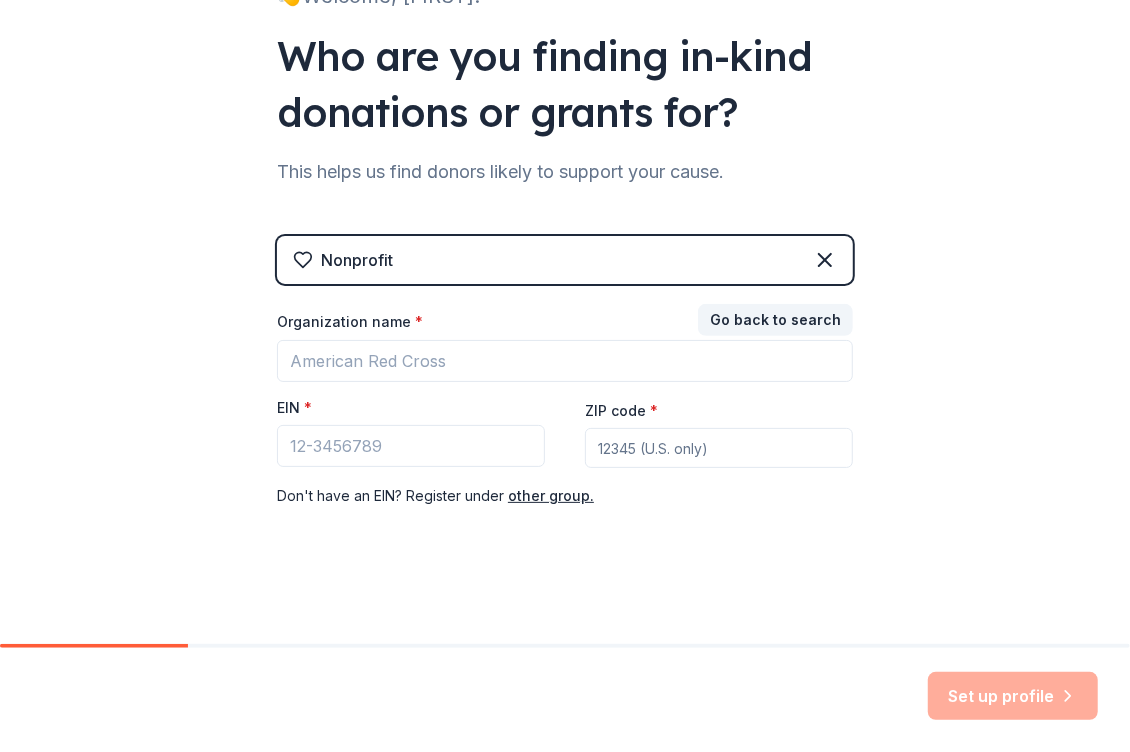 click on "EIN *" at bounding box center [411, 412] 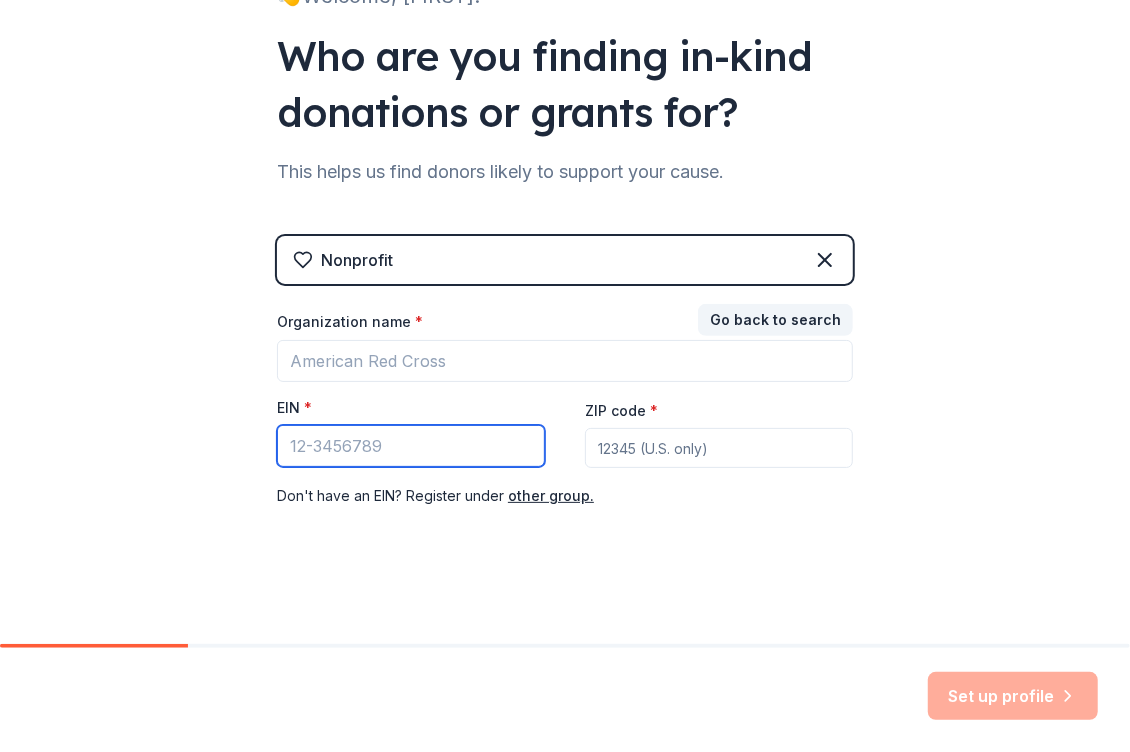 click on "EIN *" at bounding box center [411, 446] 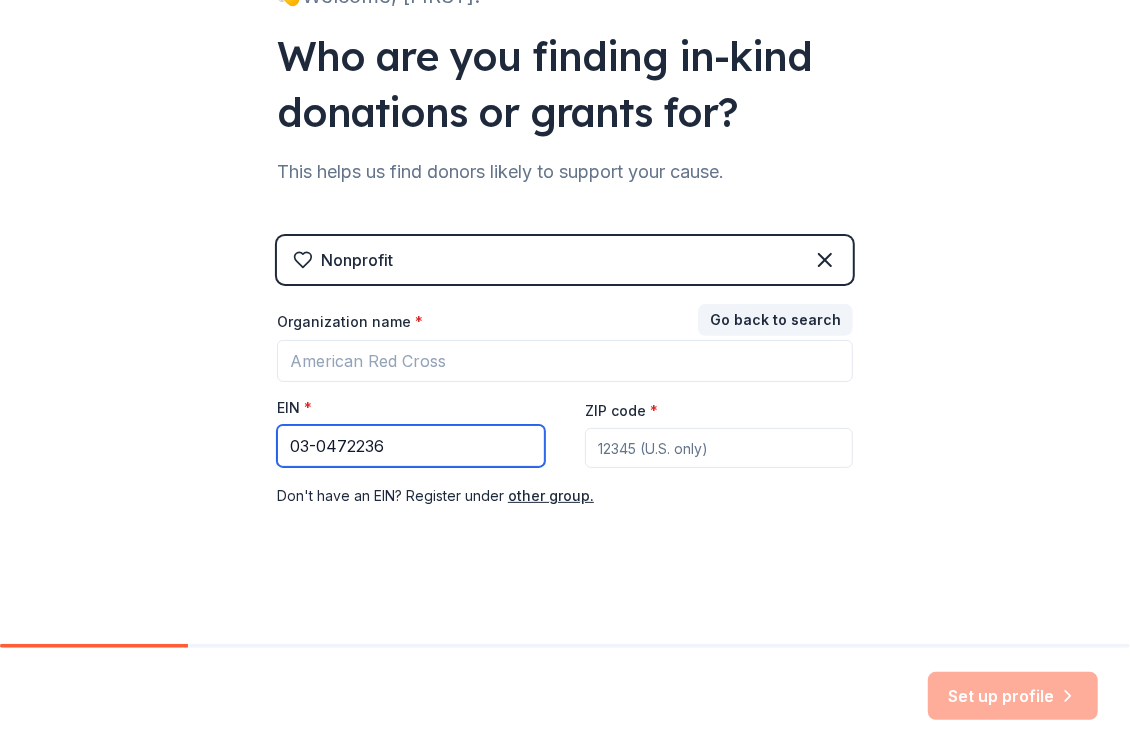 type on "03-0472236" 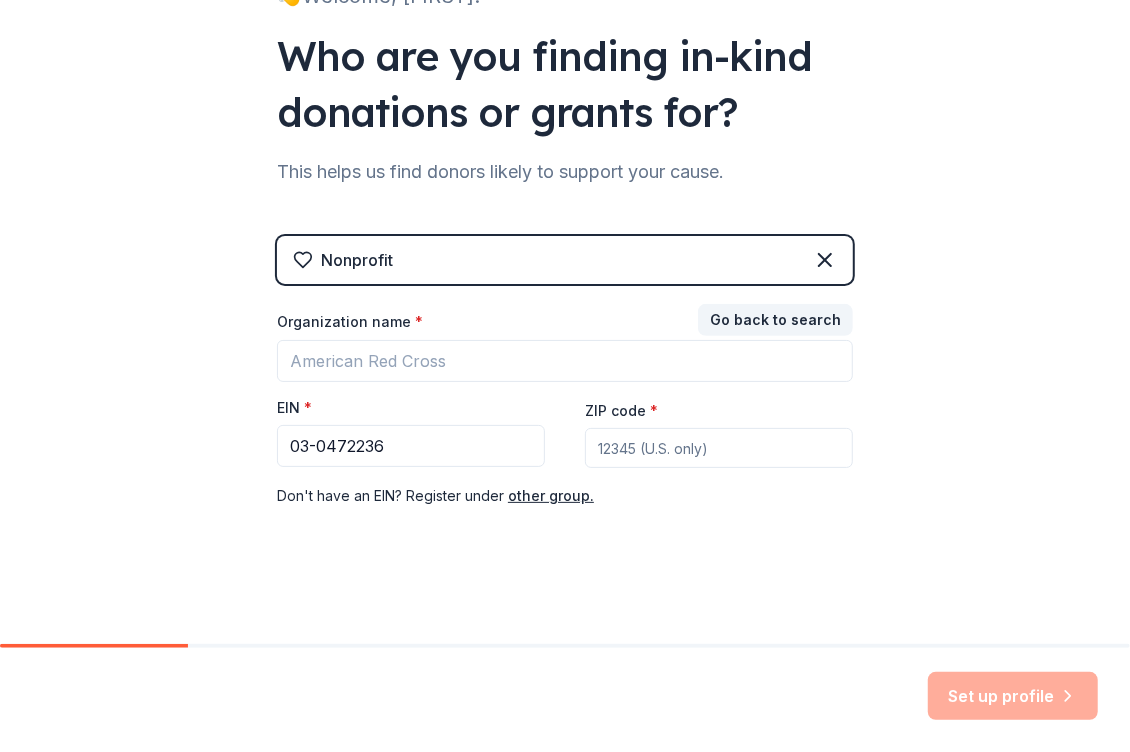 click on "ZIP code *" at bounding box center (719, 448) 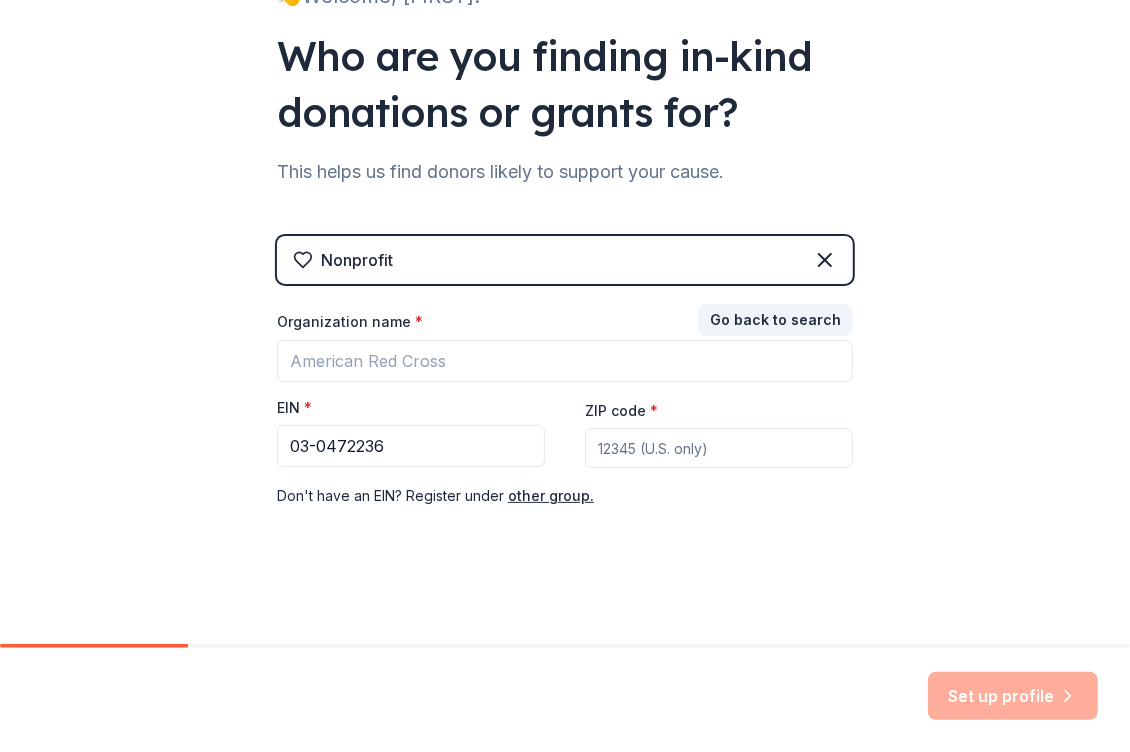 type on "31634" 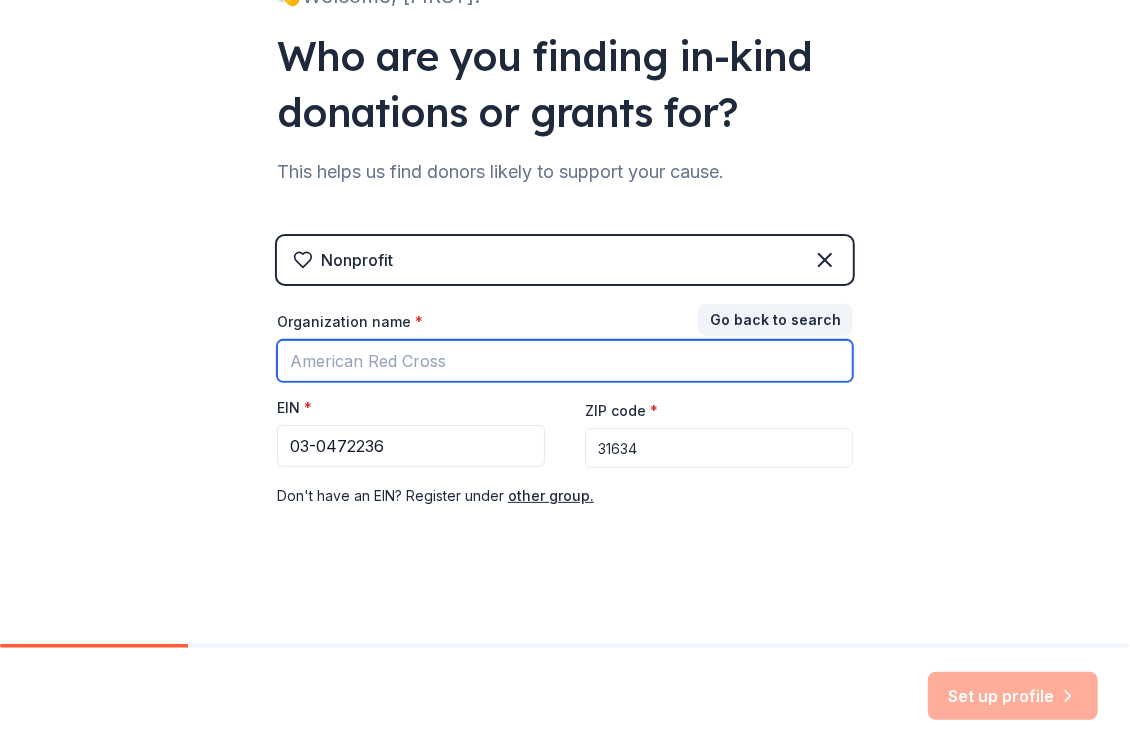 type on "n/a" 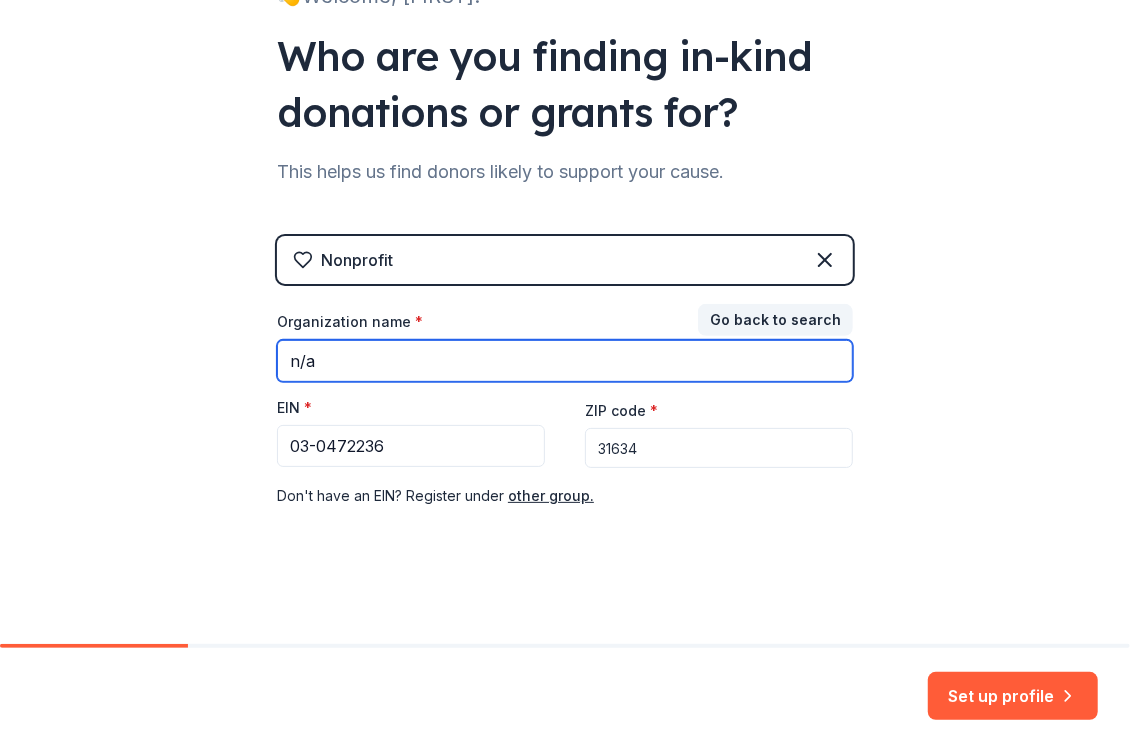 click on "n/a" at bounding box center (565, 361) 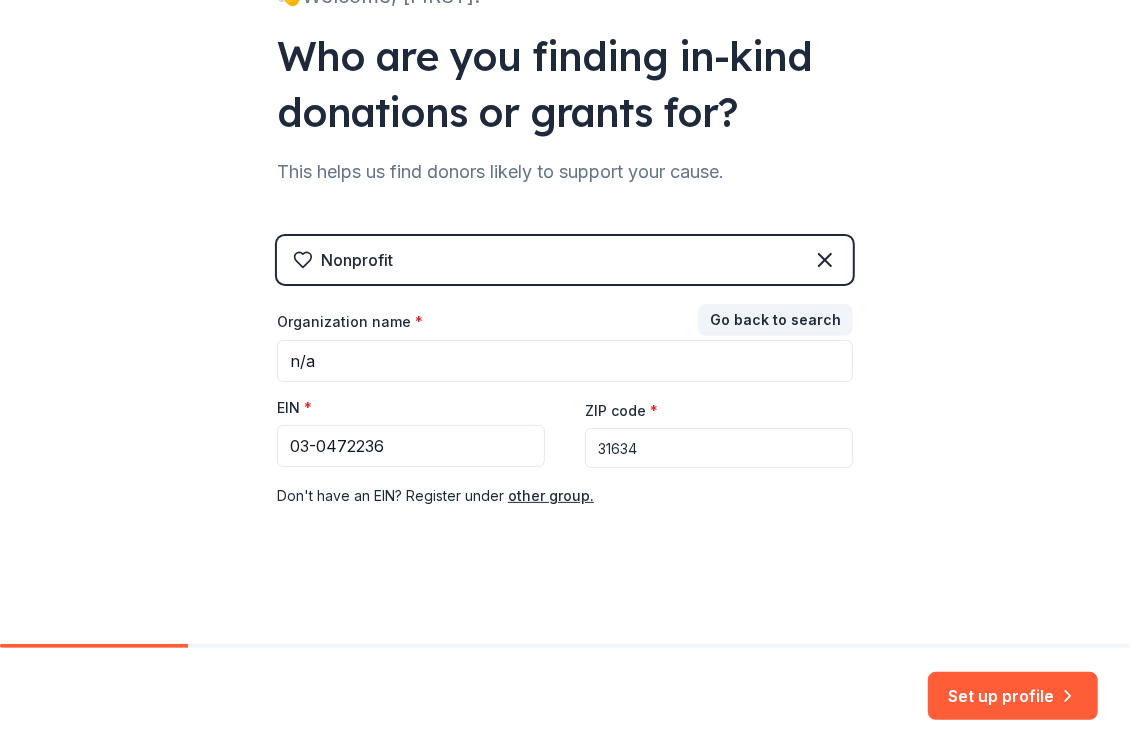 click on "👋 Welcome, [FIRST]! Who are you finding in-kind donations or grants for? This helps us find donors likely to support your cause. Nonprofit Go back to search Organization name * n/a EIN * [EIN] ZIP code * [ZIP] Don ' t have an EIN? Register under other group." at bounding box center (565, 232) 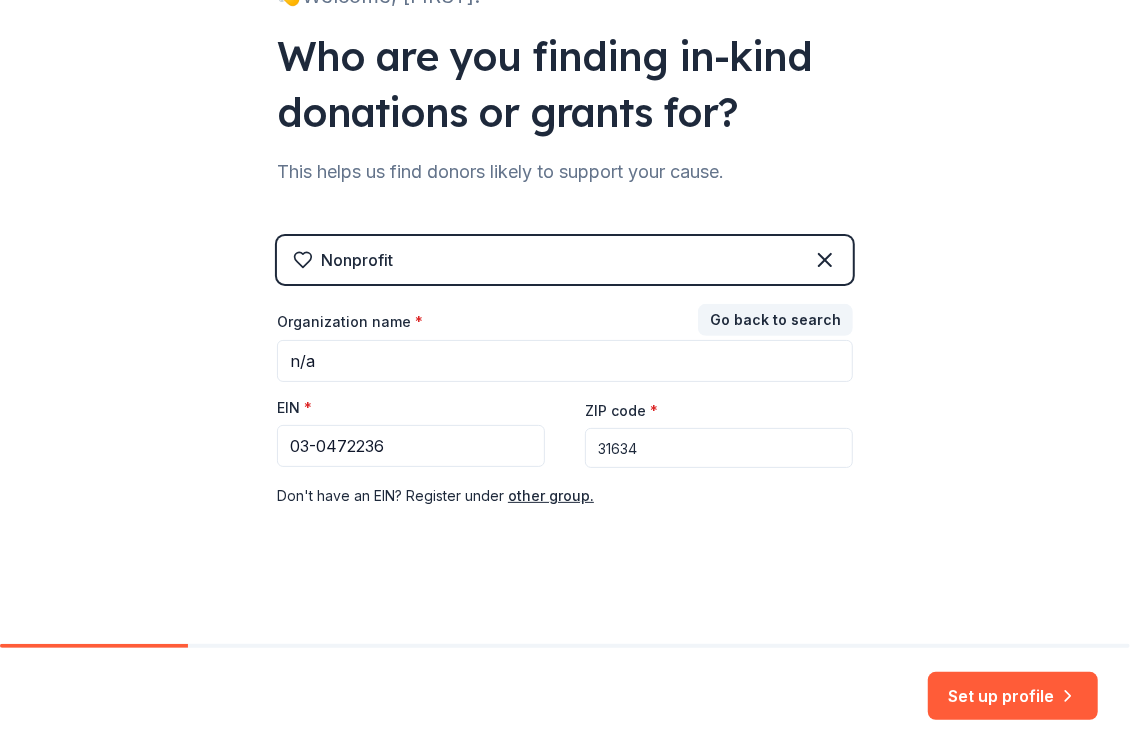 scroll, scrollTop: 408, scrollLeft: 0, axis: vertical 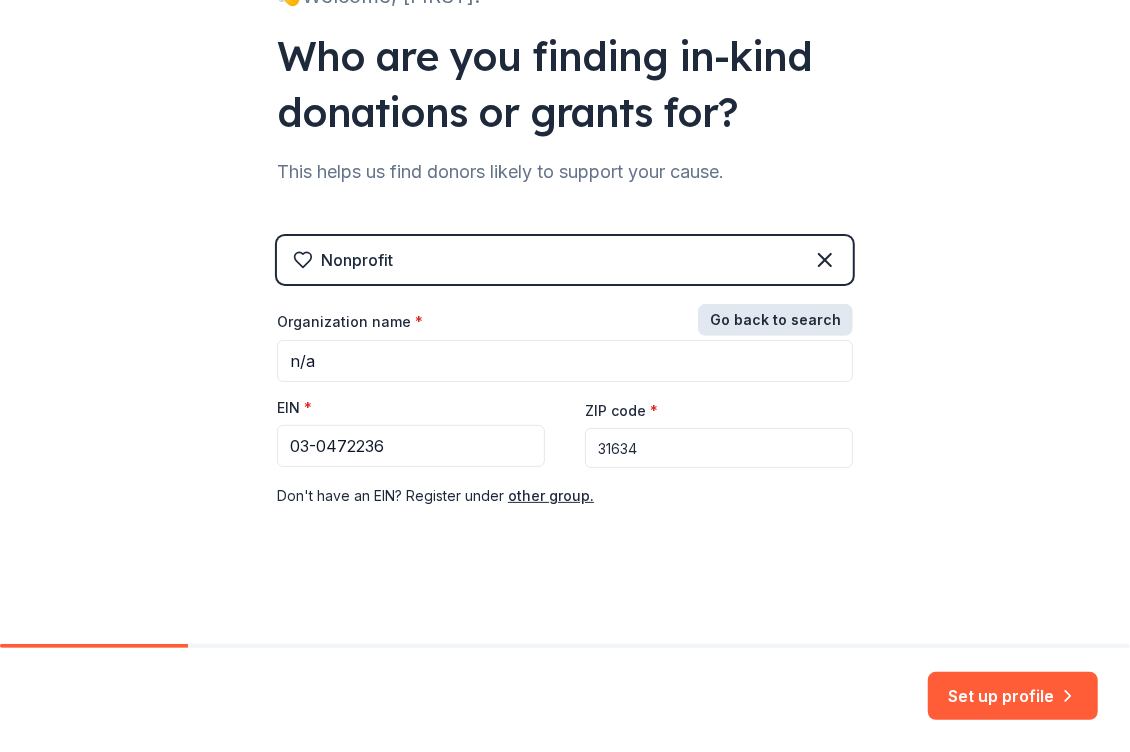 click on "Go back to search" at bounding box center [775, 320] 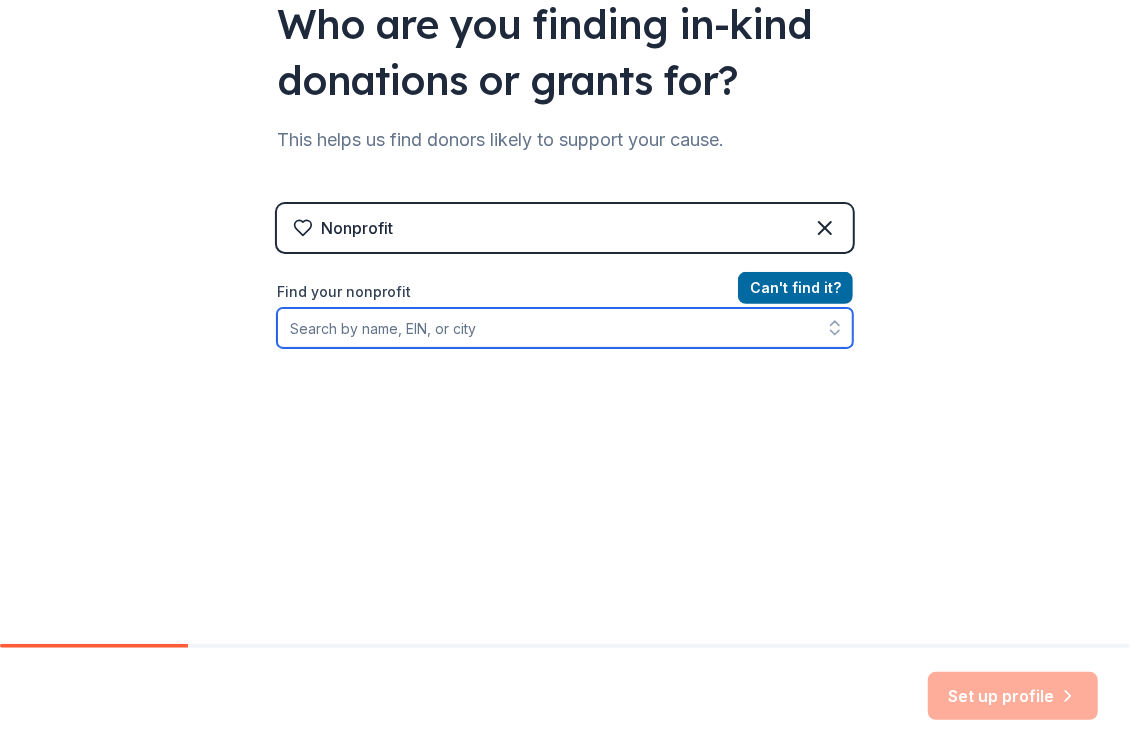 click on "Find your nonprofit" at bounding box center (565, 328) 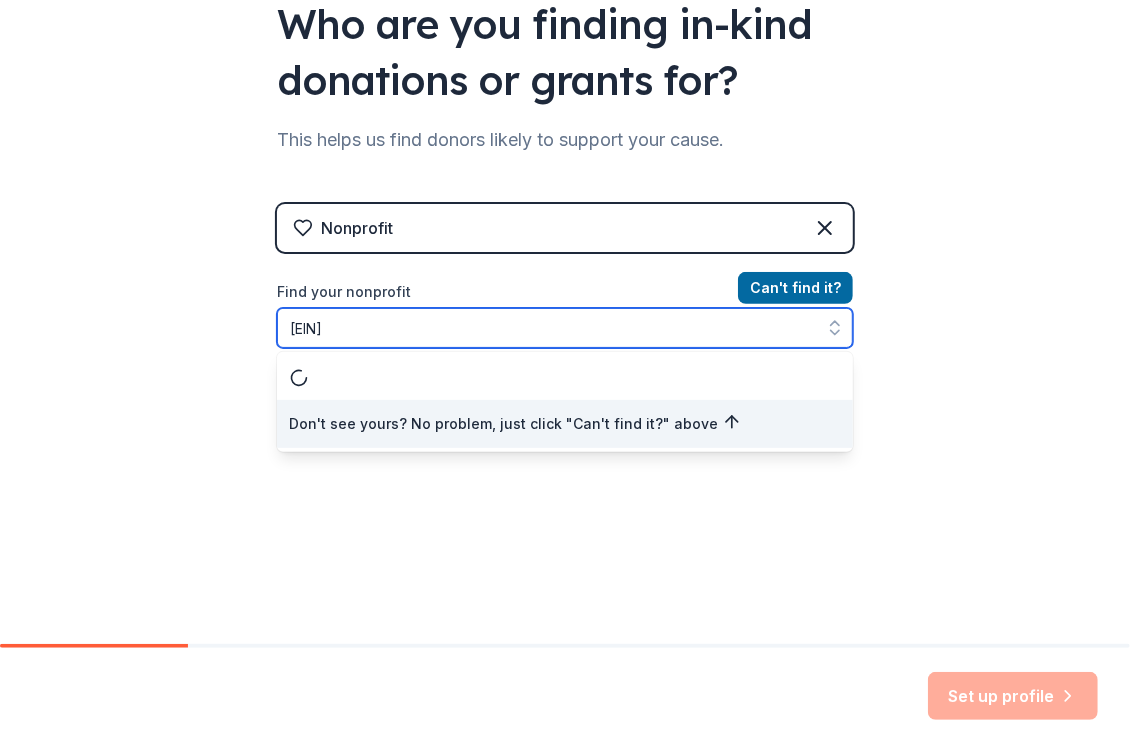 type on "03-0472236" 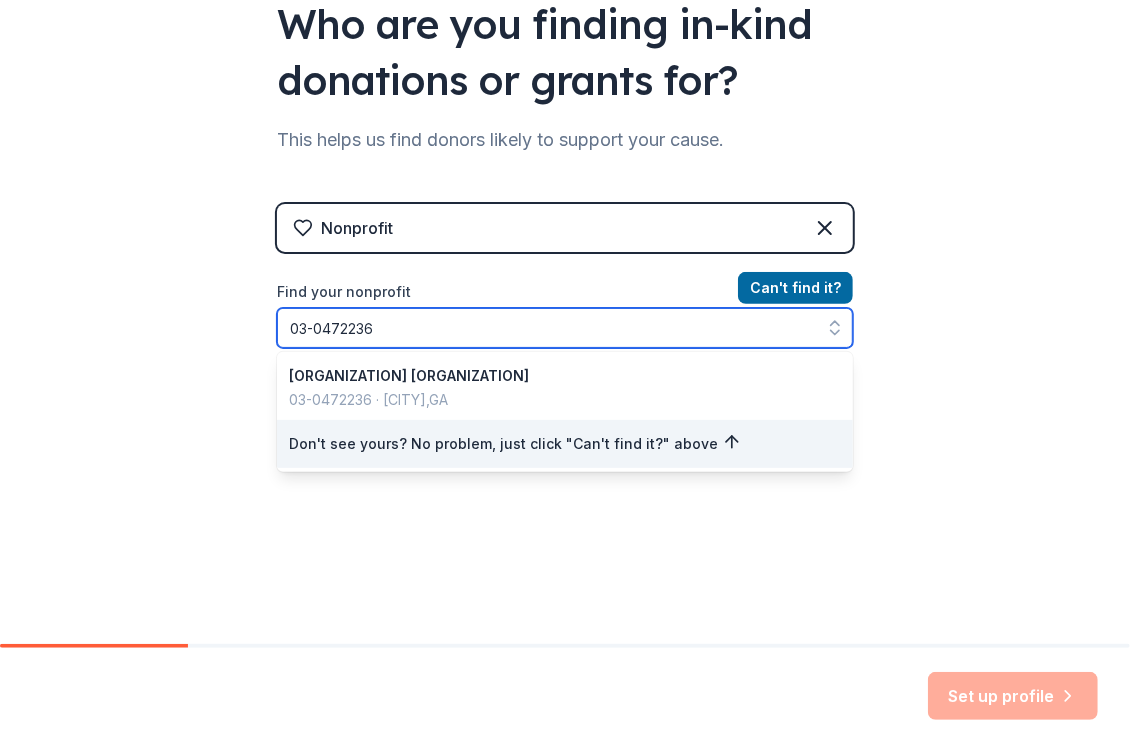 scroll, scrollTop: 508, scrollLeft: 0, axis: vertical 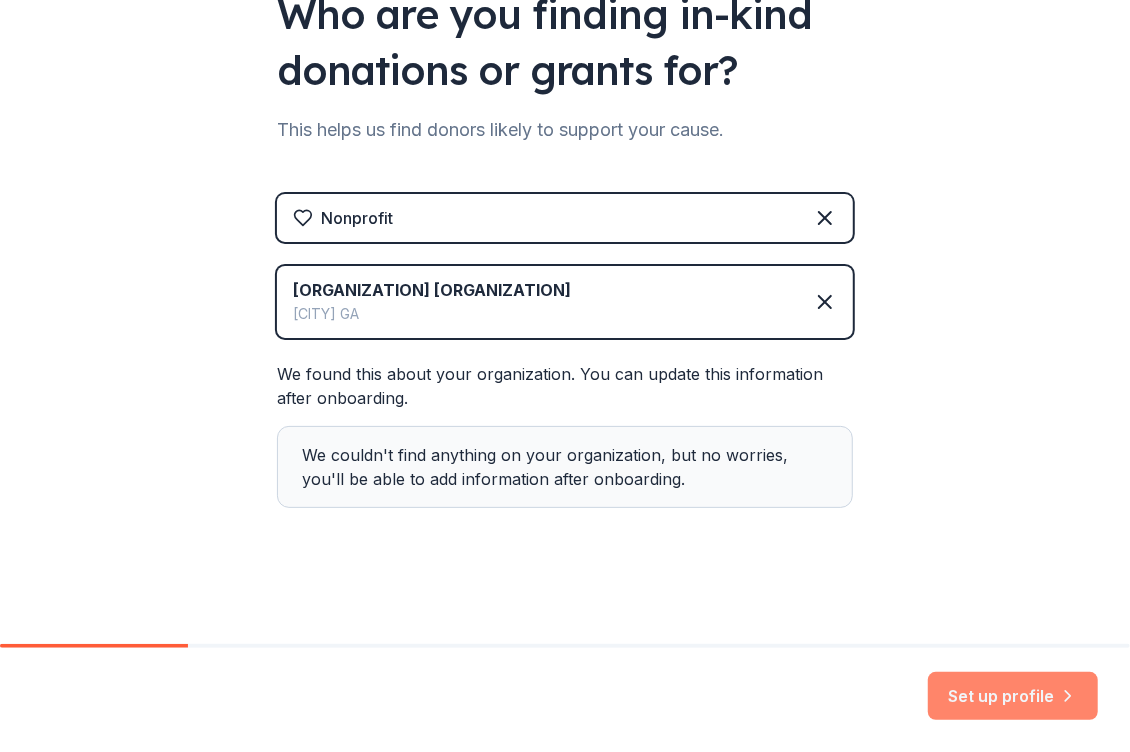 click on "Set up profile" at bounding box center (1013, 696) 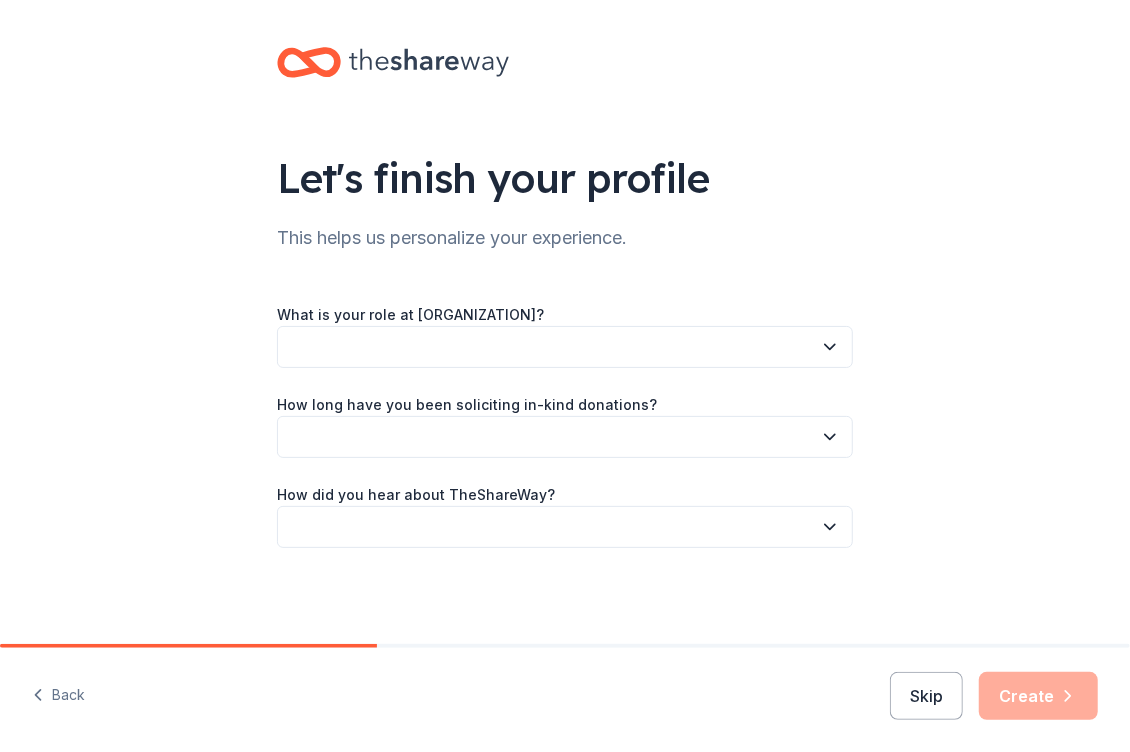 scroll, scrollTop: 56, scrollLeft: 0, axis: vertical 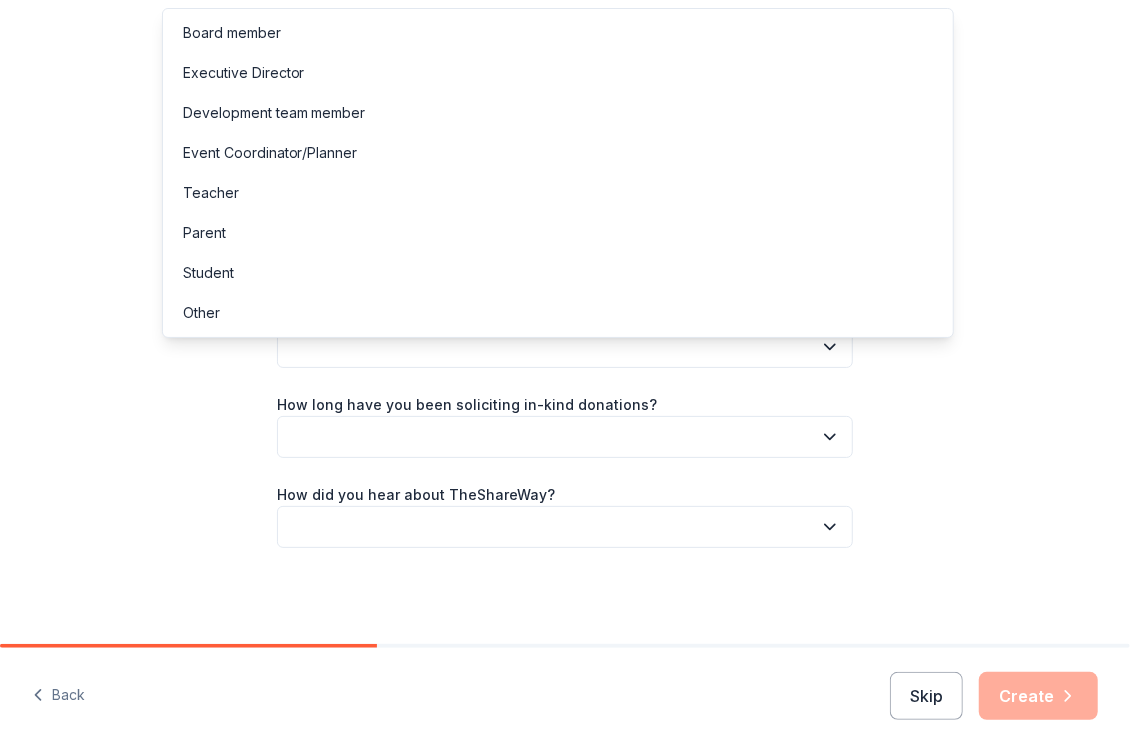 click at bounding box center (565, 347) 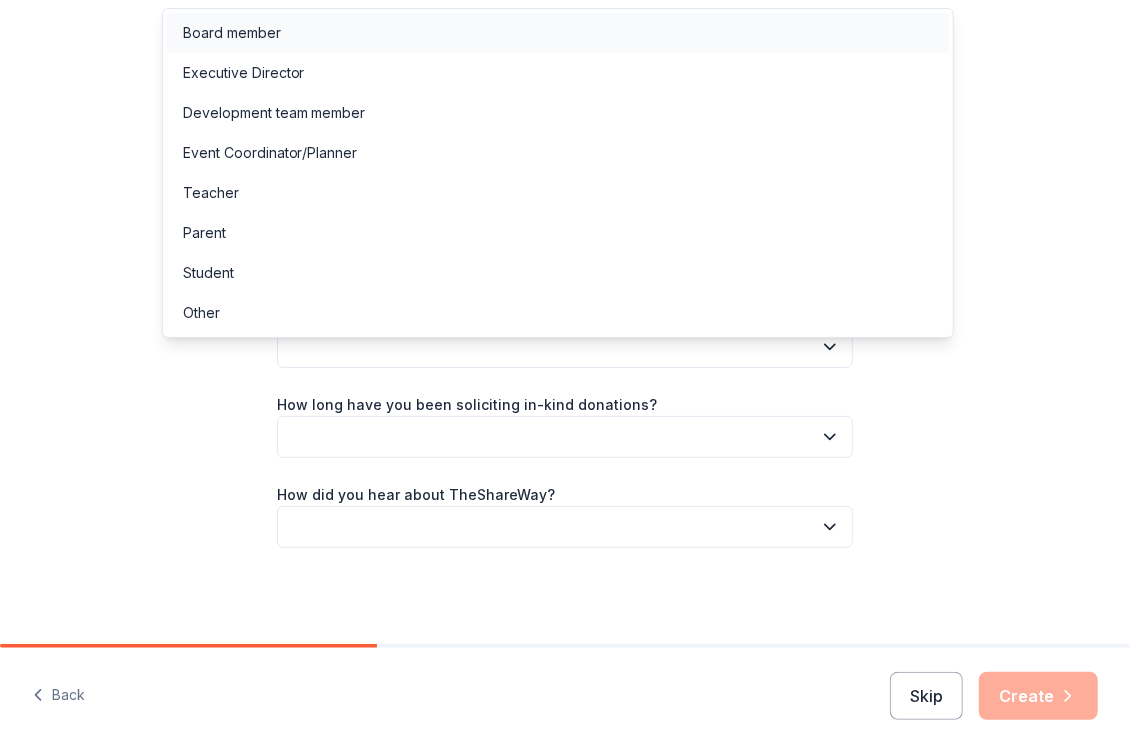click on "Board member" at bounding box center [232, 33] 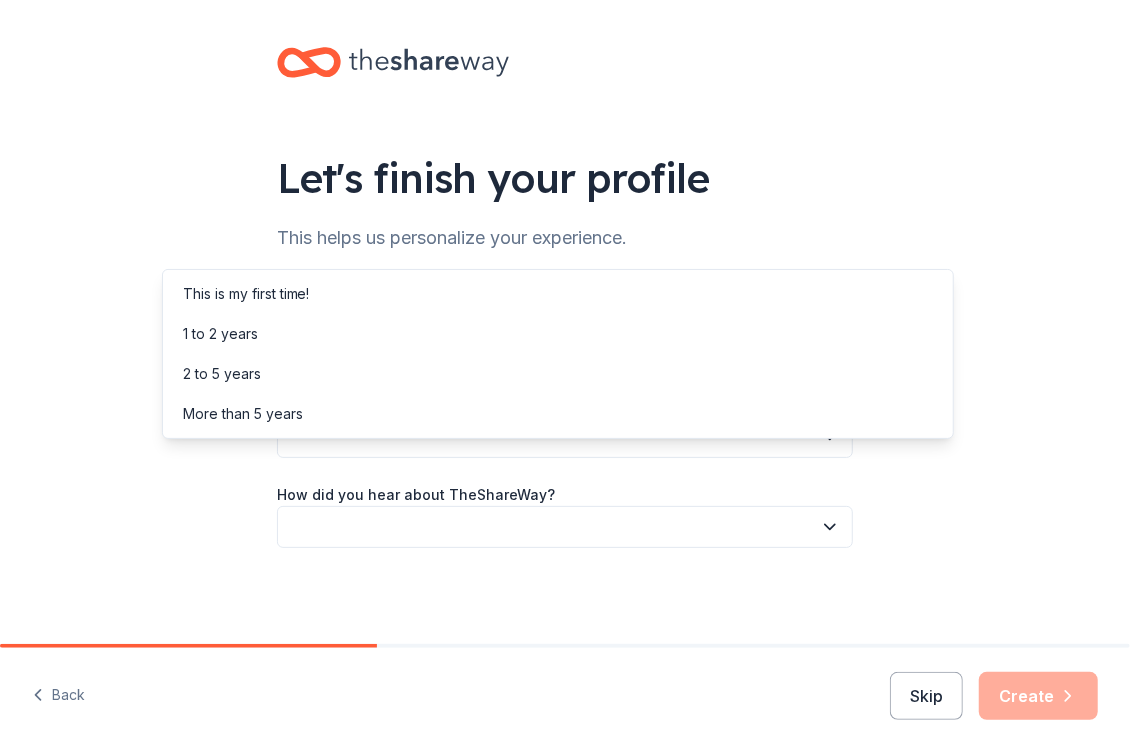 click 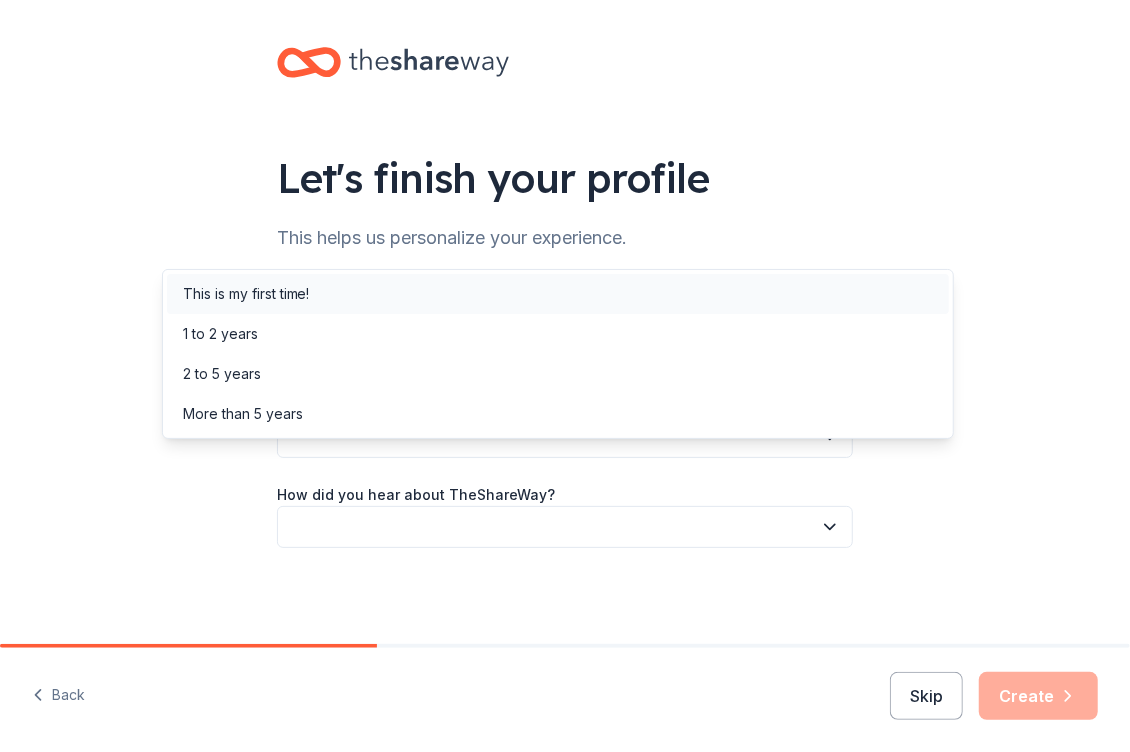 click on "This is my first time!" at bounding box center (246, 294) 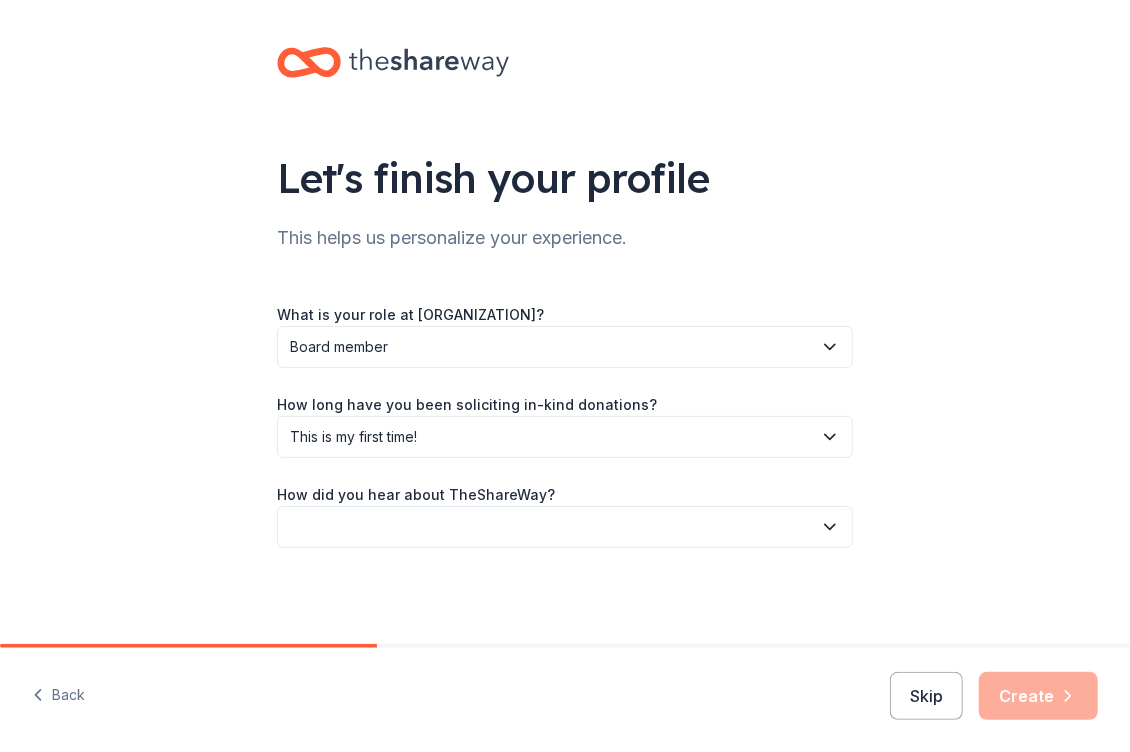 scroll, scrollTop: 267, scrollLeft: 0, axis: vertical 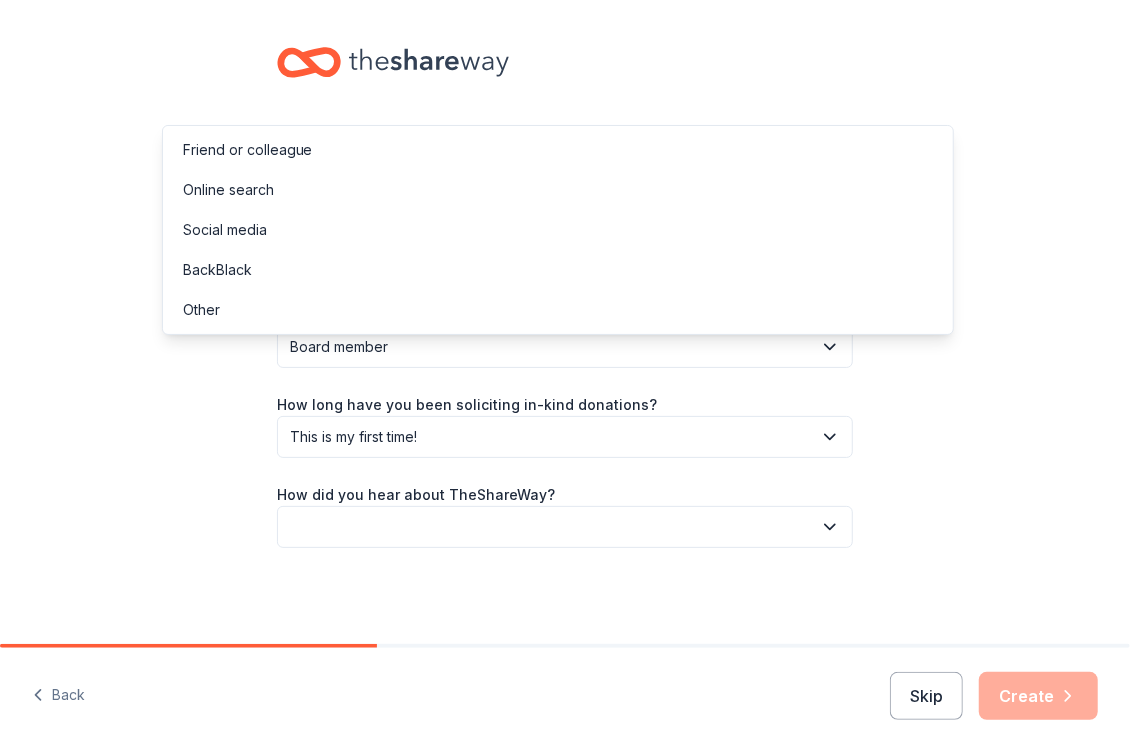 click 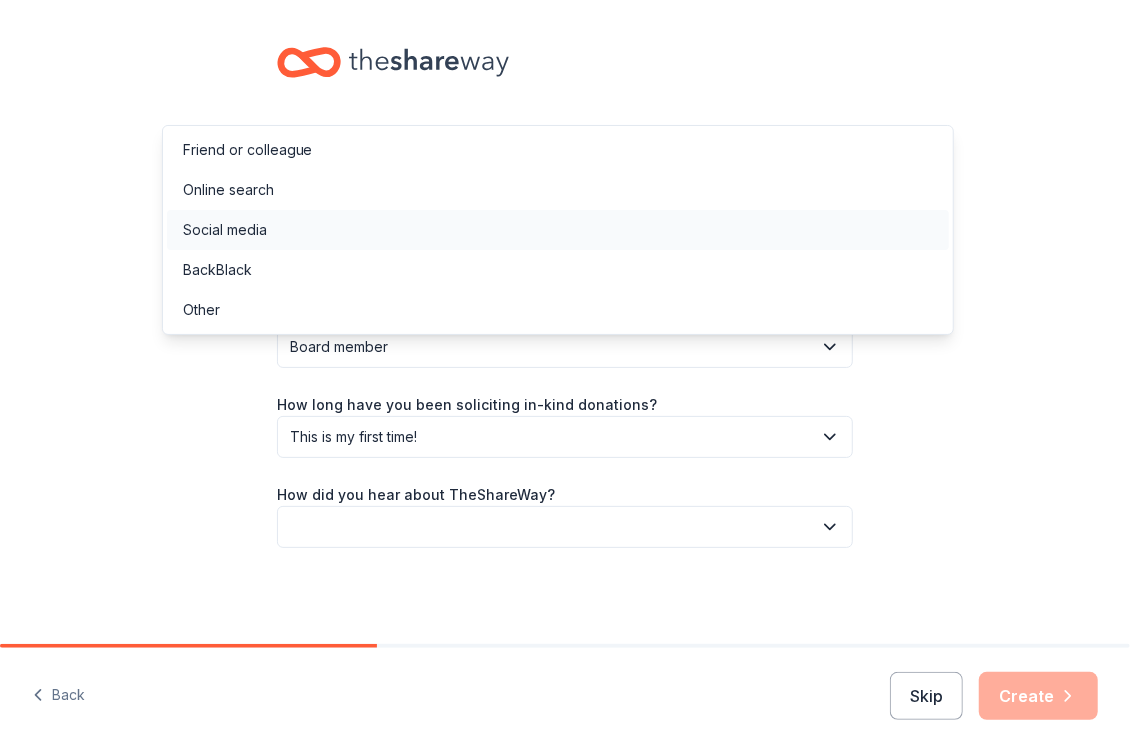 click on "Social media" at bounding box center [225, 230] 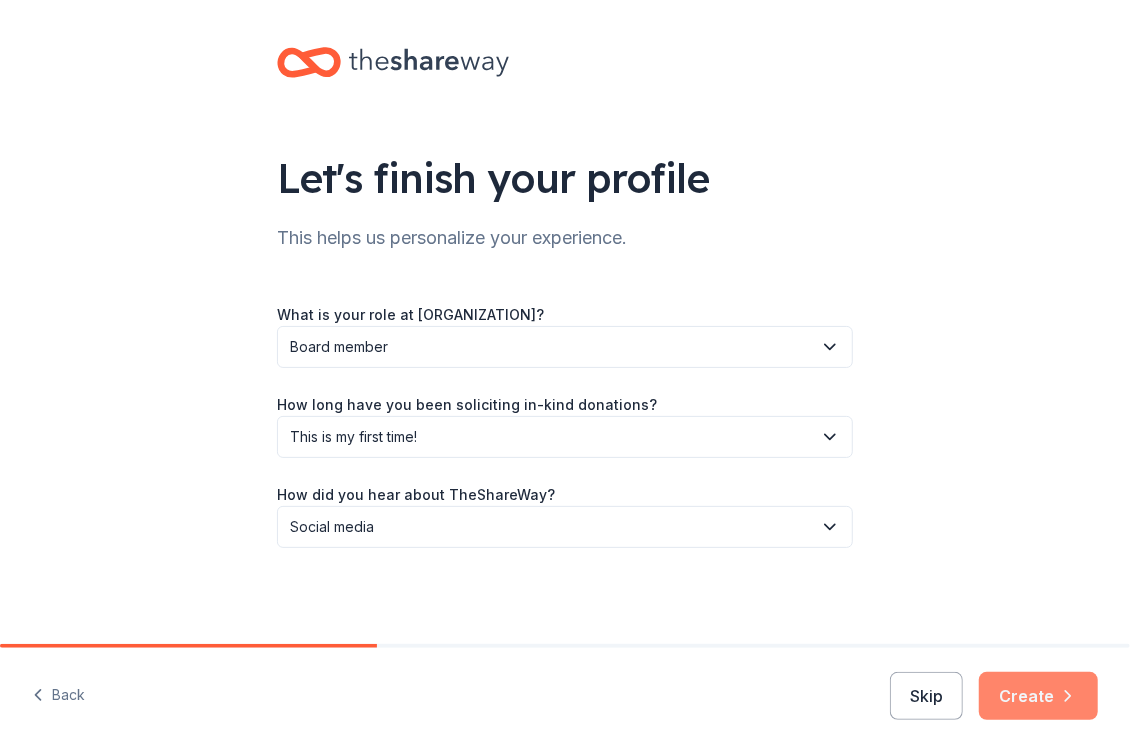 click on "Create" at bounding box center [1038, 696] 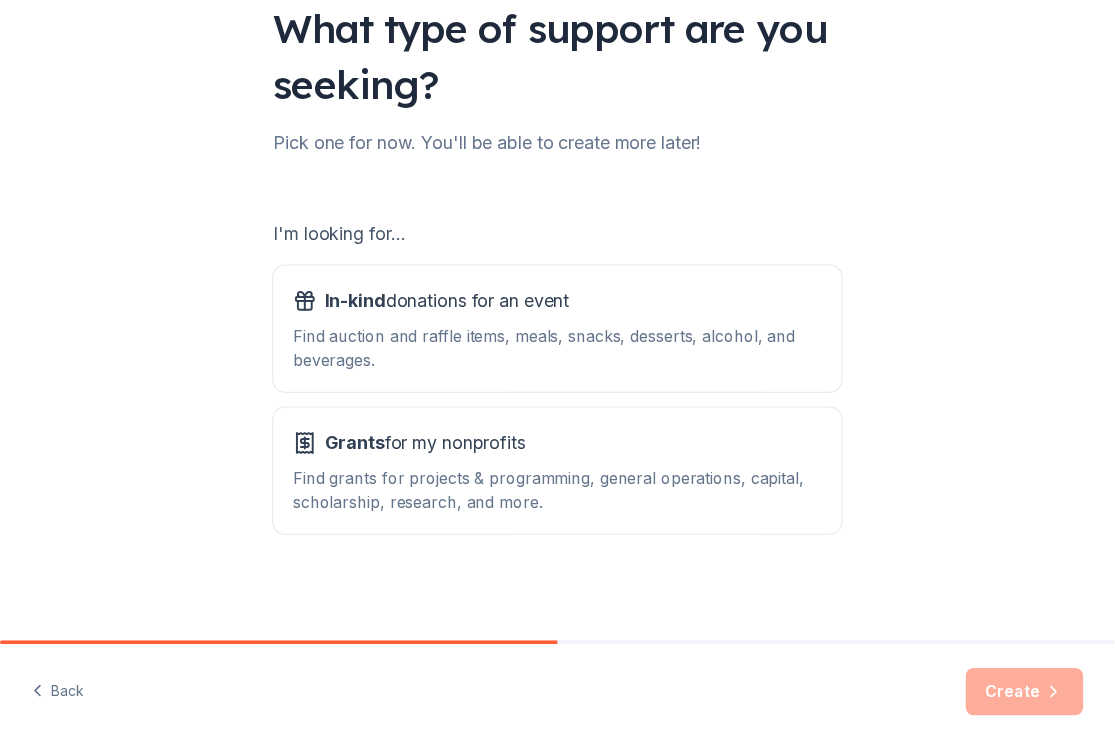 scroll, scrollTop: 388, scrollLeft: 0, axis: vertical 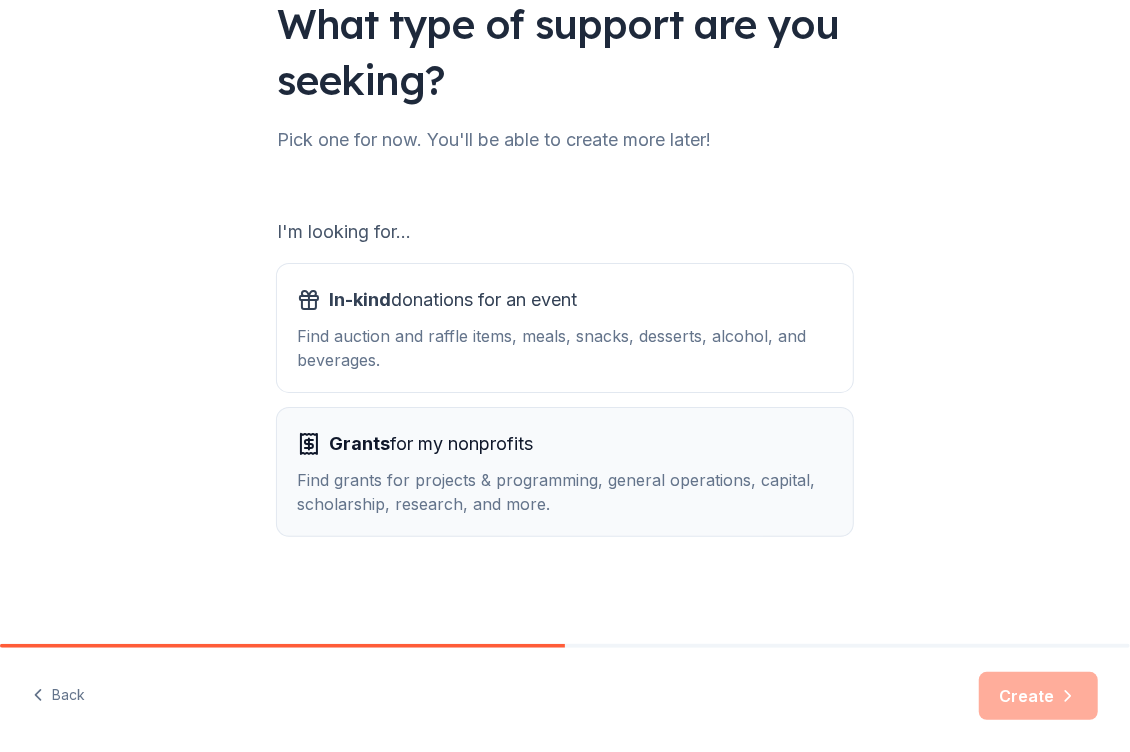 click on "Grants  for my nonprofits" at bounding box center (431, 444) 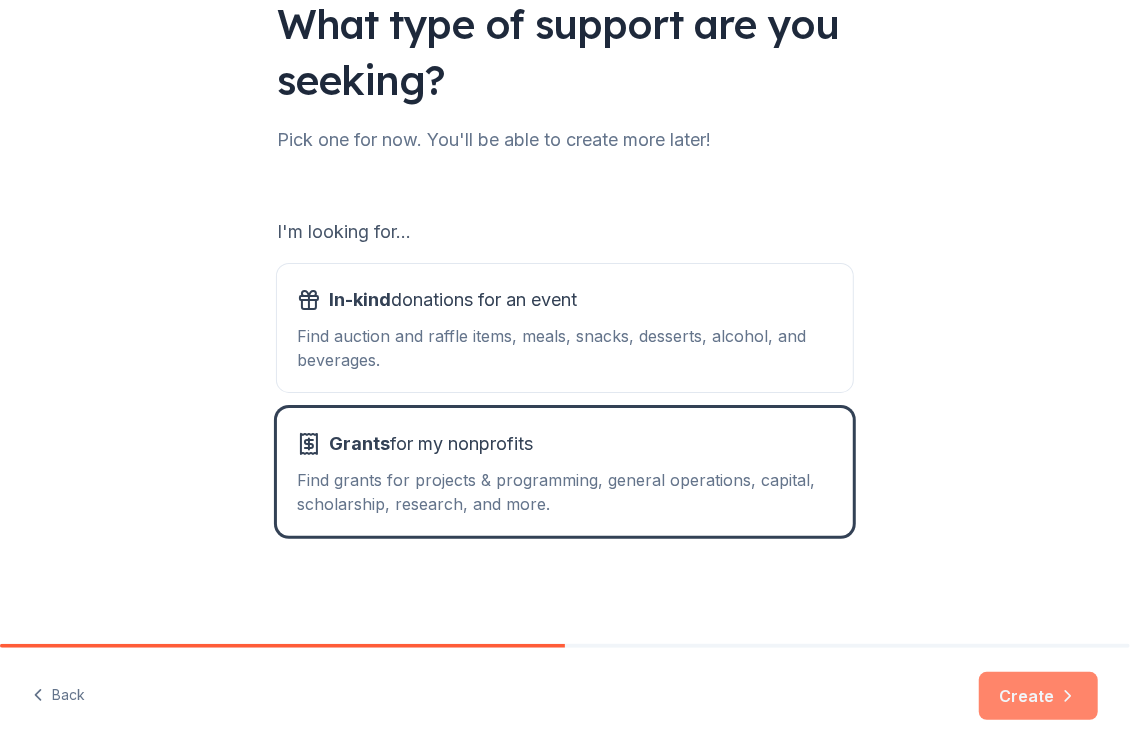 click on "Create" at bounding box center (1038, 696) 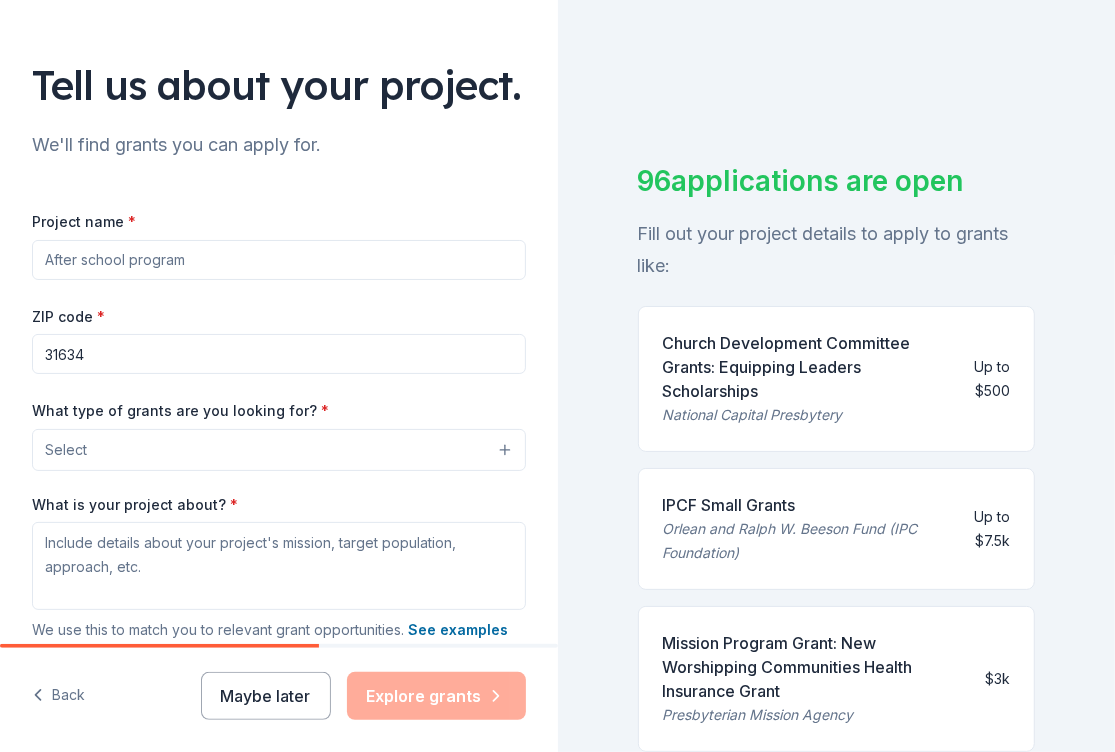 scroll, scrollTop: 99, scrollLeft: 0, axis: vertical 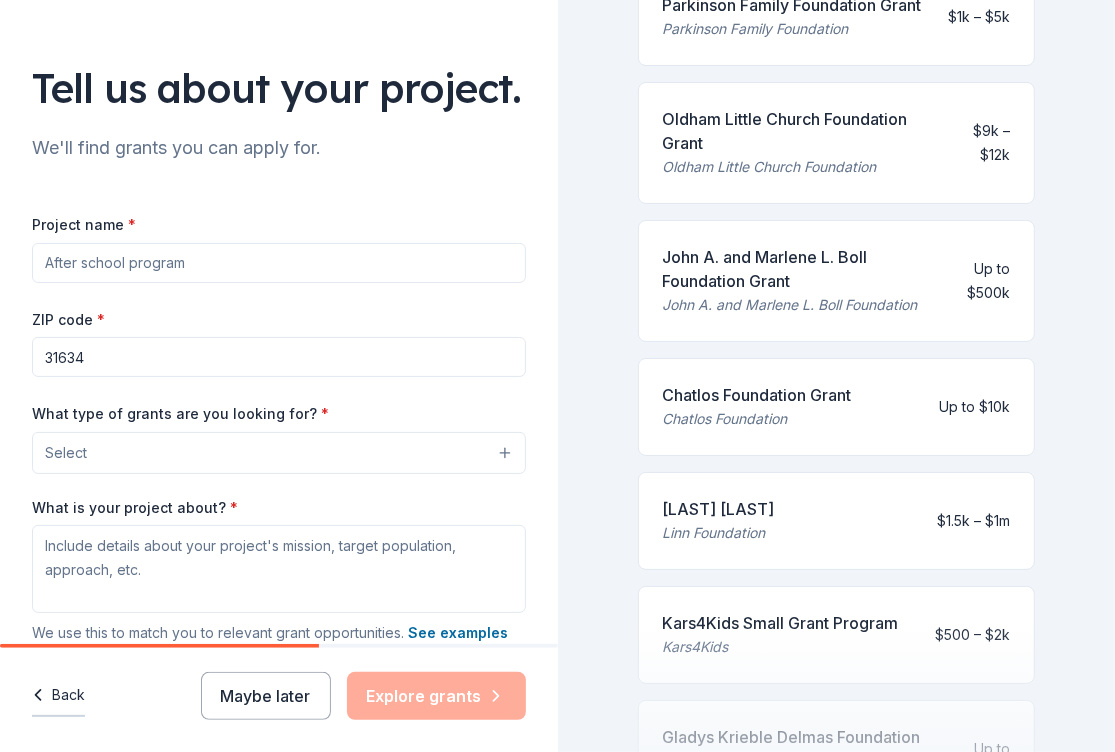 click on "Back" at bounding box center (58, 696) 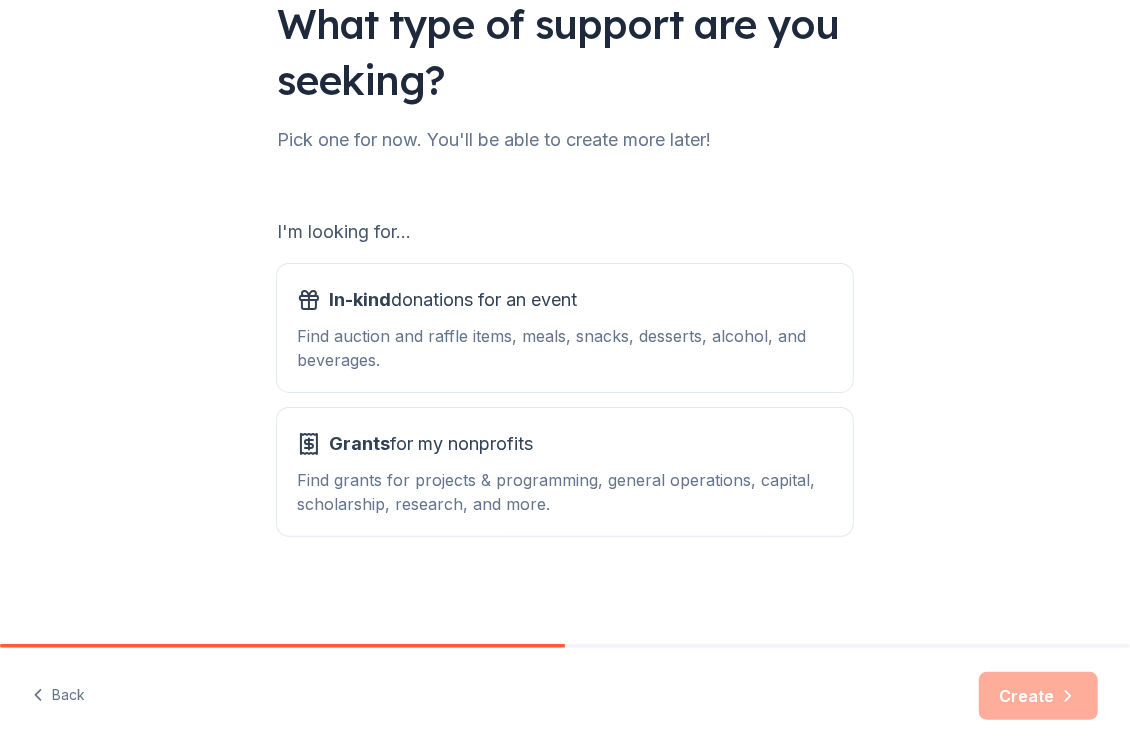 scroll, scrollTop: 388, scrollLeft: 0, axis: vertical 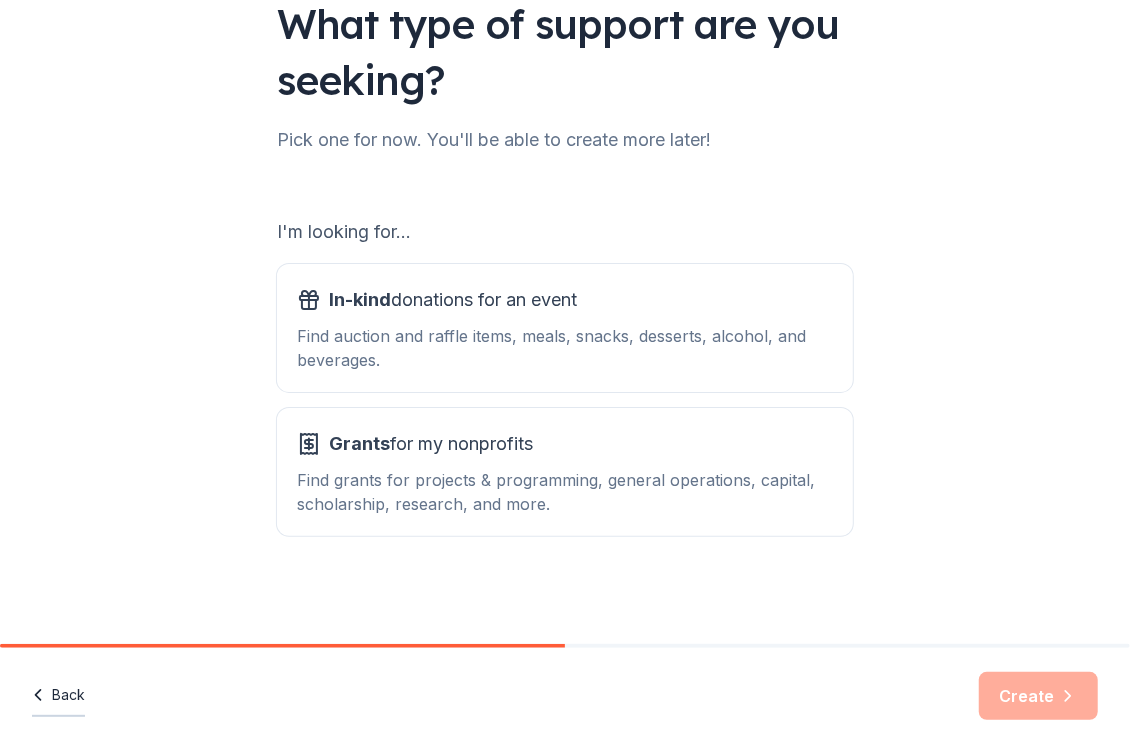 click on "Back" at bounding box center [58, 696] 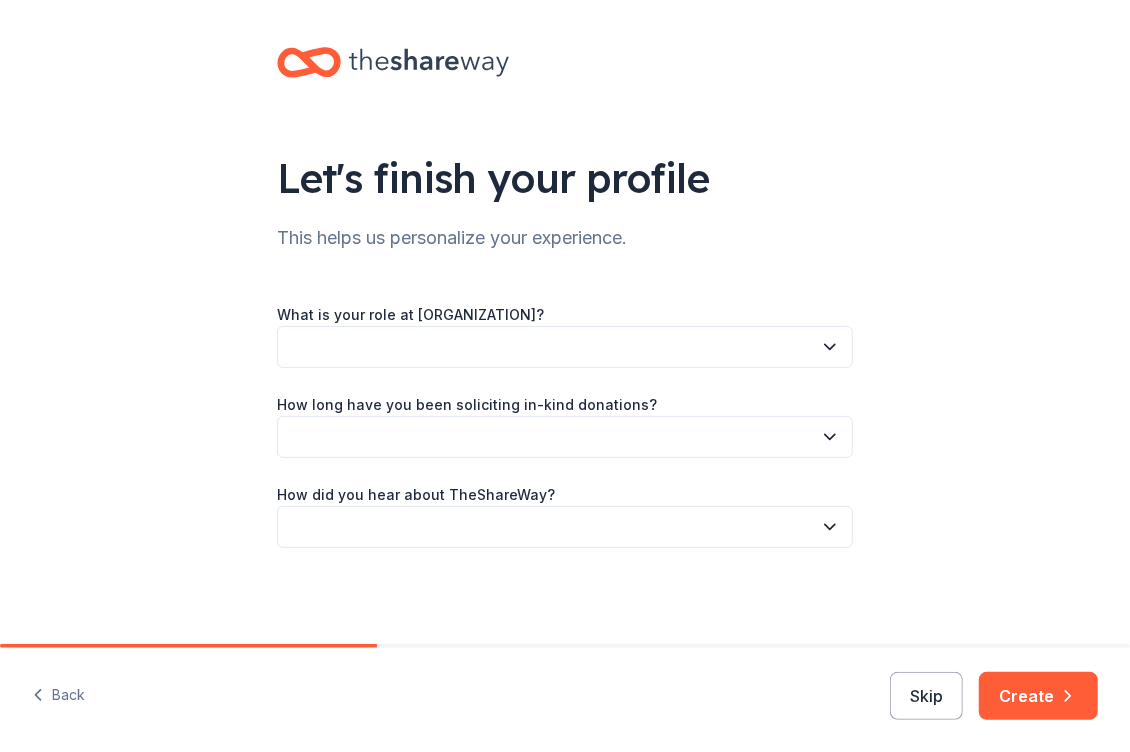 scroll, scrollTop: 200, scrollLeft: 0, axis: vertical 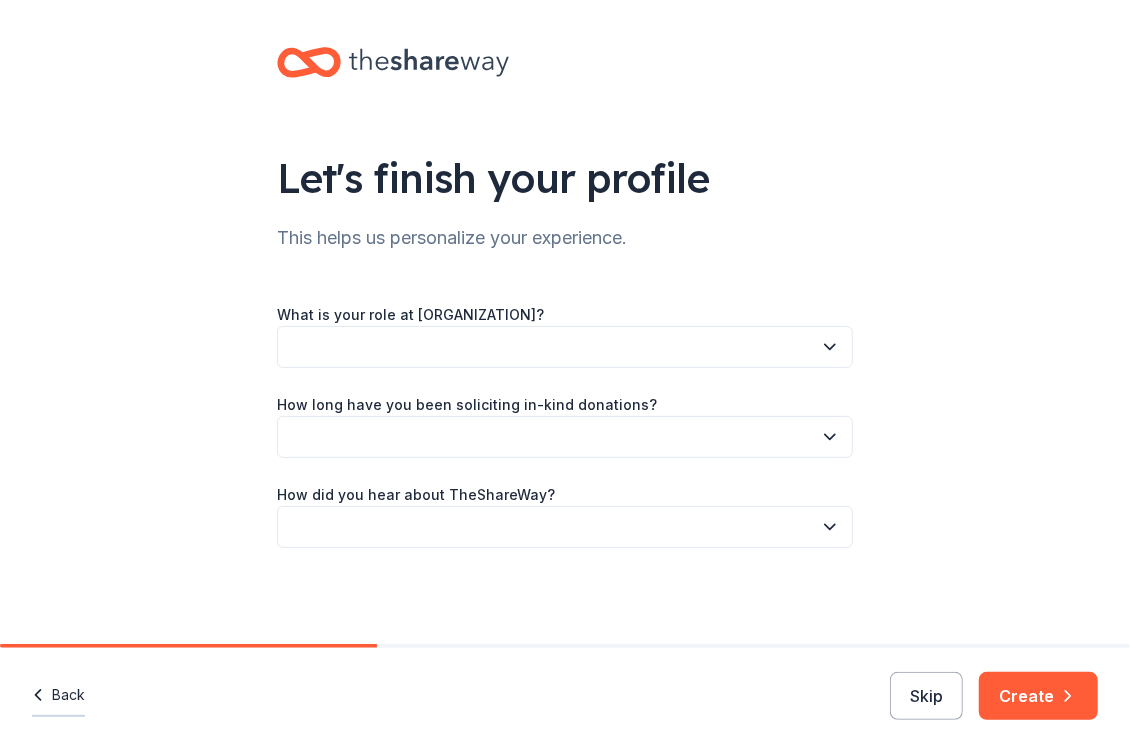 click on "Back" at bounding box center (58, 696) 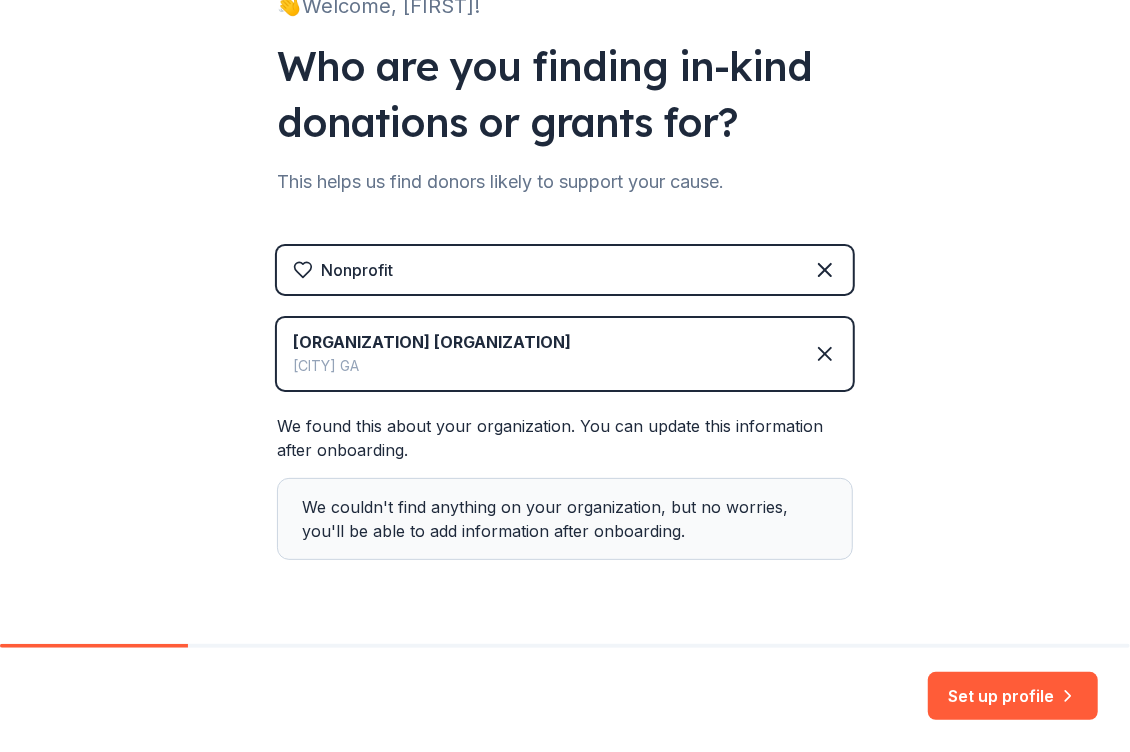 scroll, scrollTop: 200, scrollLeft: 0, axis: vertical 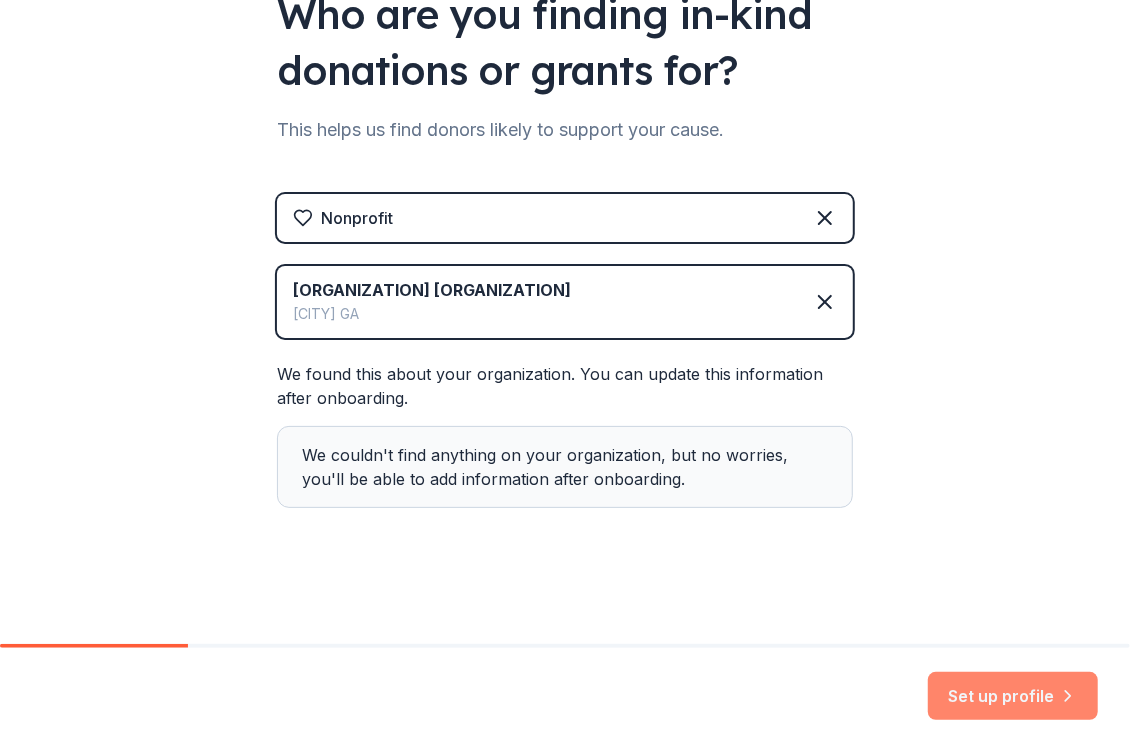click on "Set up profile" at bounding box center [1013, 696] 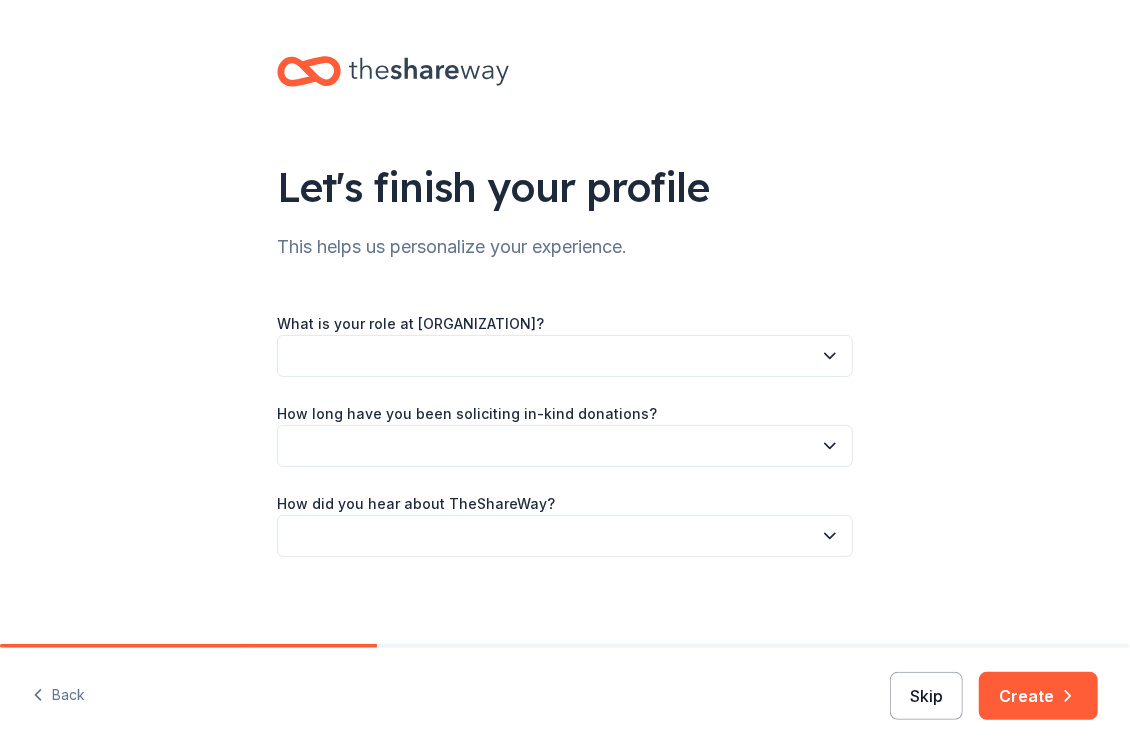 click on "Skip" at bounding box center [926, 696] 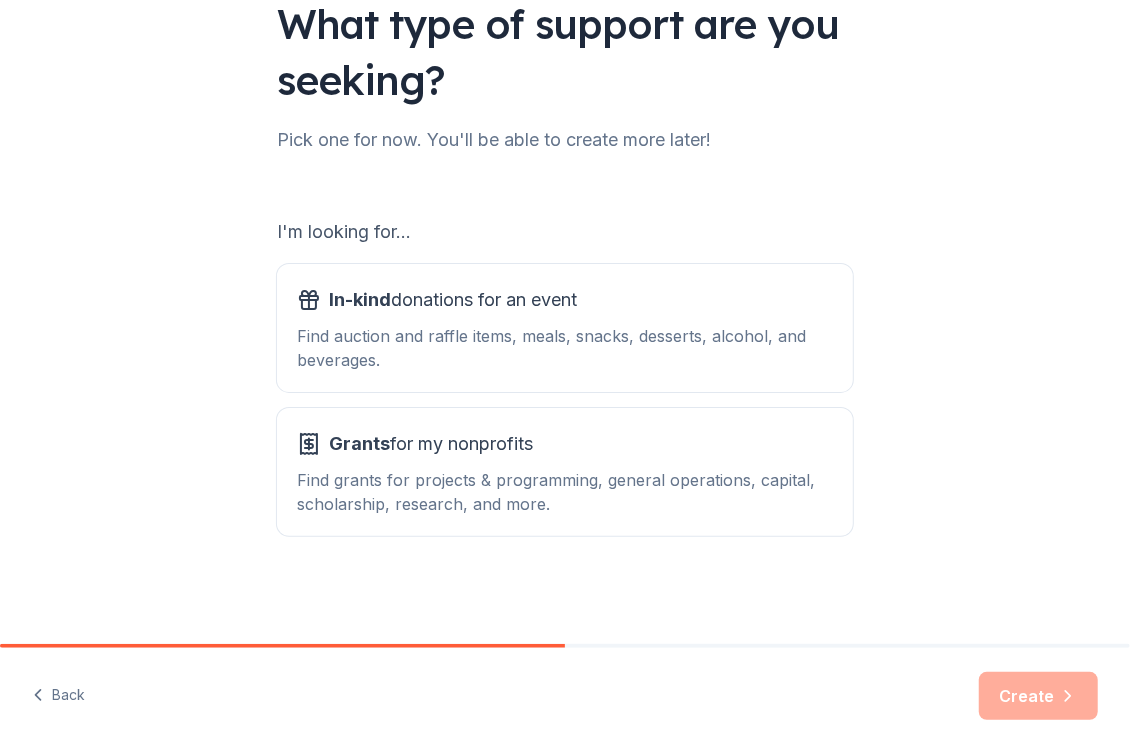 scroll, scrollTop: 88, scrollLeft: 0, axis: vertical 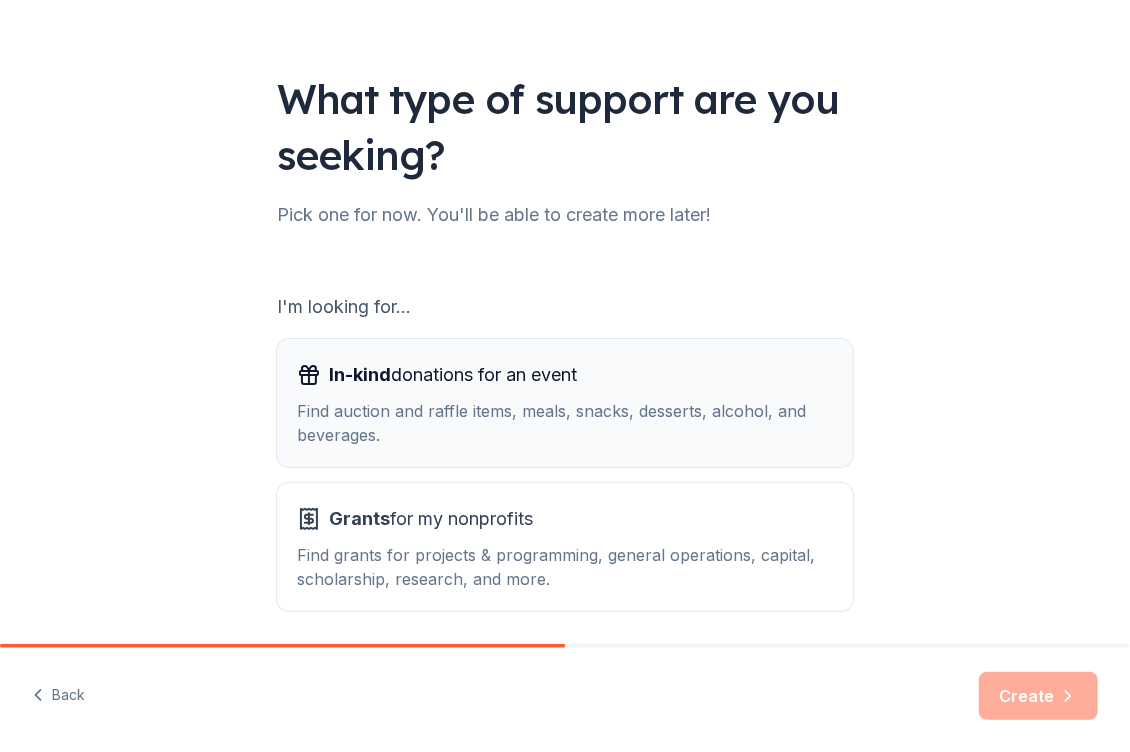 click on "In-kind  donations for an event" at bounding box center [453, 375] 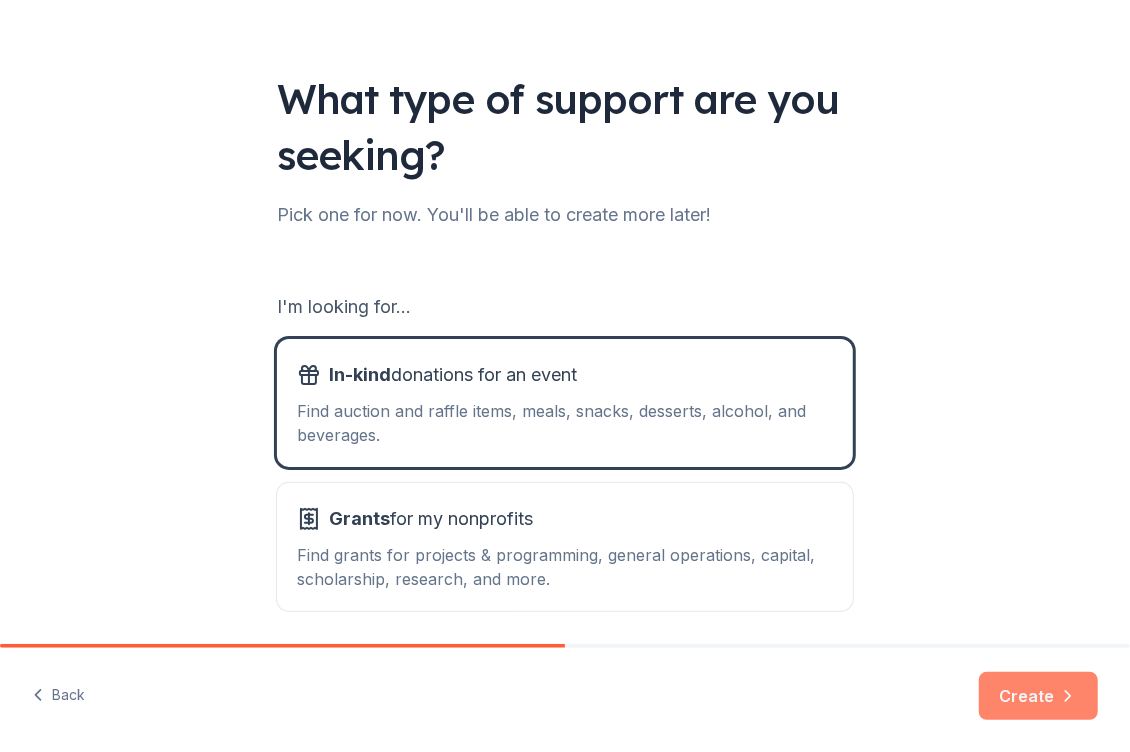 click on "Create" at bounding box center (1038, 696) 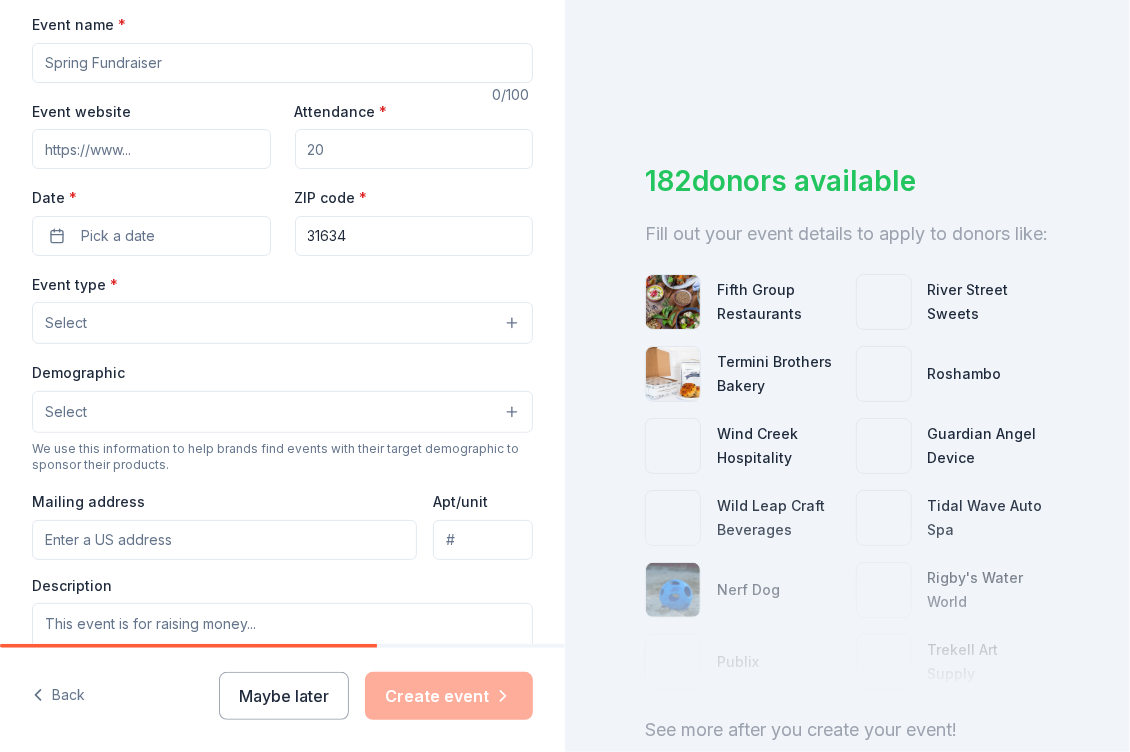 scroll, scrollTop: 300, scrollLeft: 0, axis: vertical 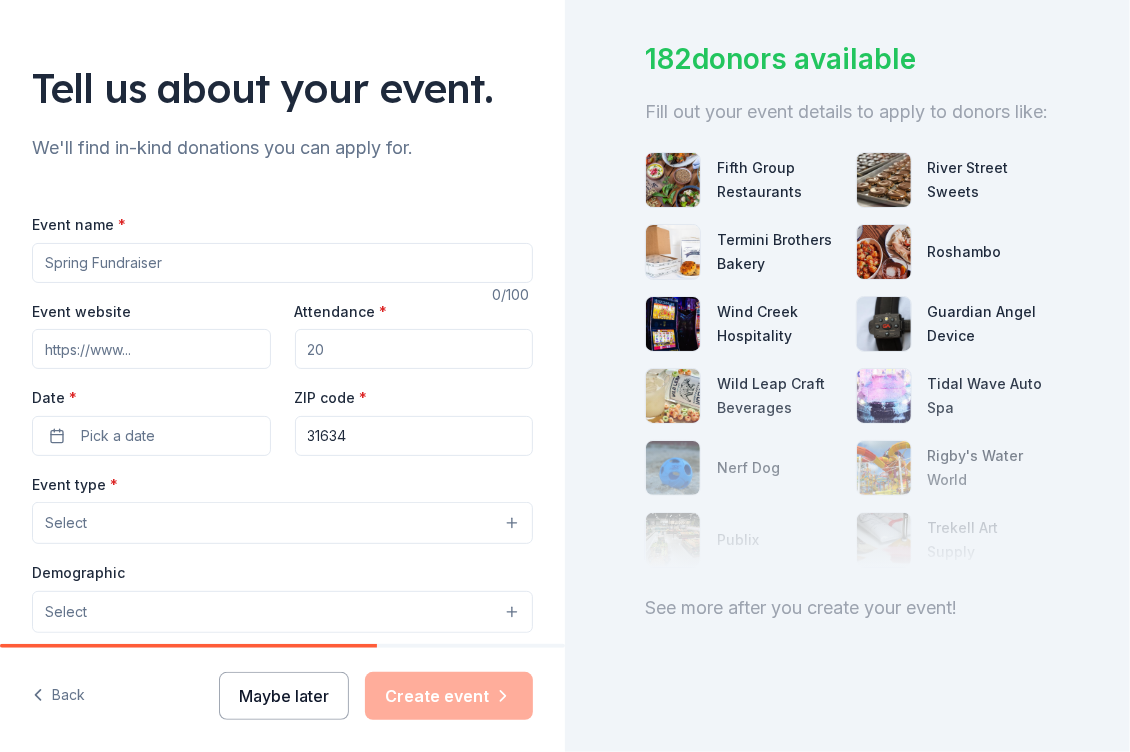 click on "Maybe later" at bounding box center [284, 696] 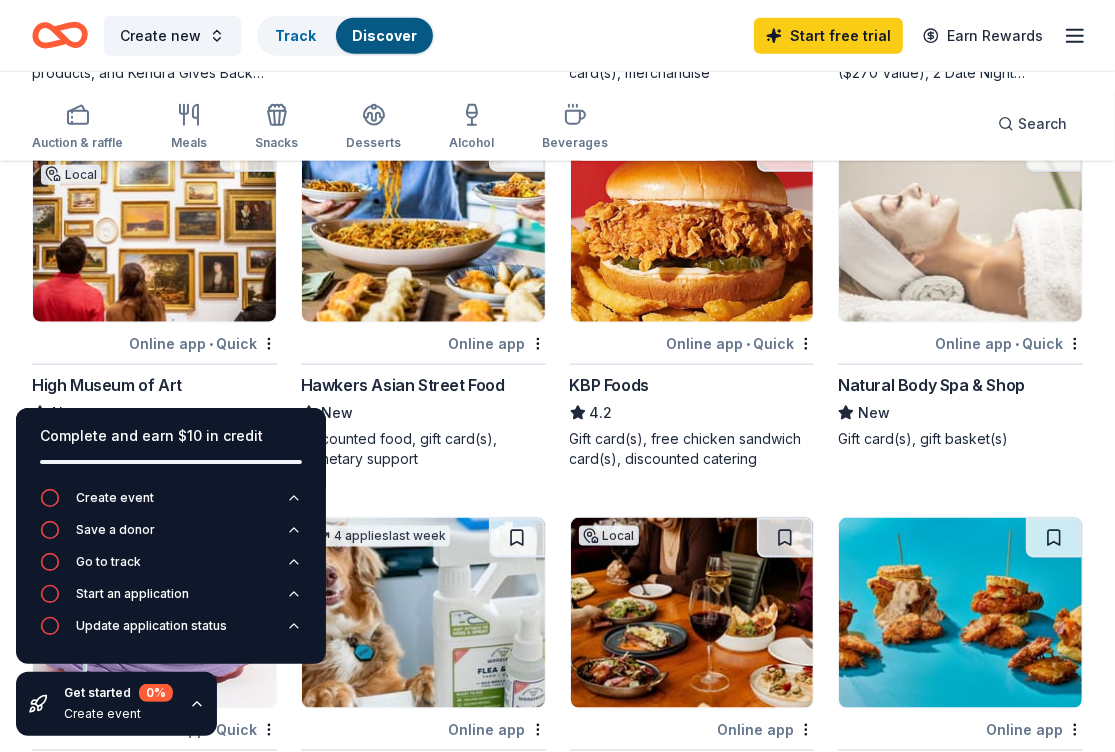 scroll, scrollTop: 1100, scrollLeft: 0, axis: vertical 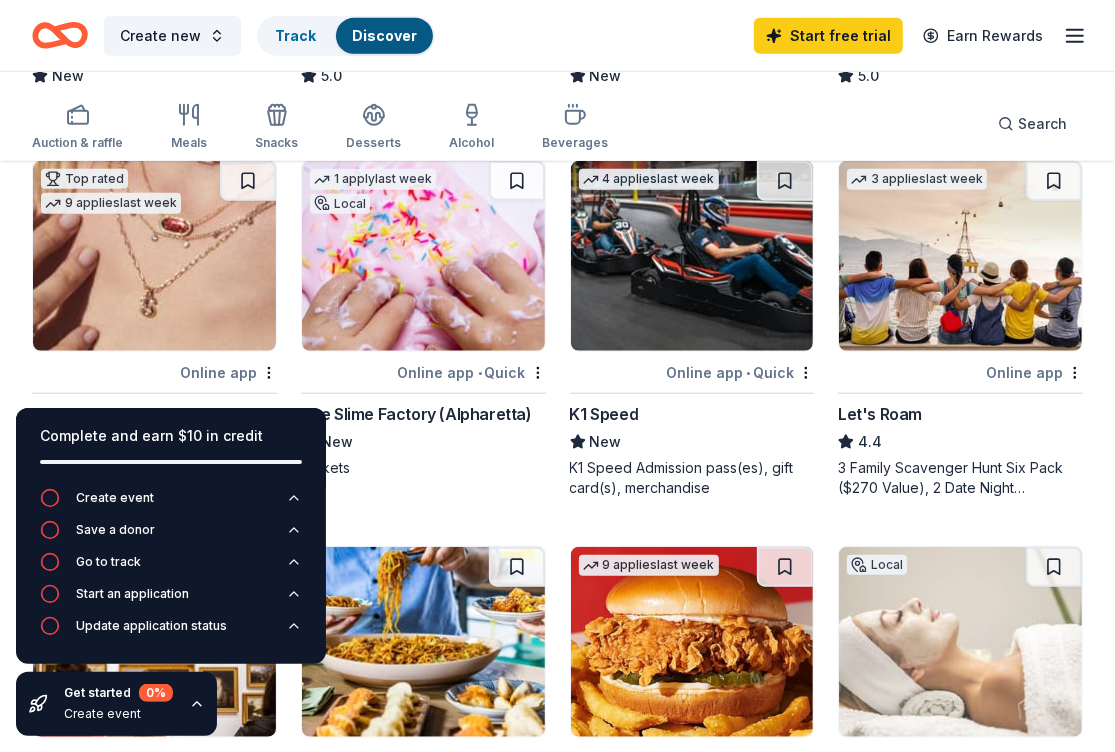 click on "Discover" at bounding box center [384, 35] 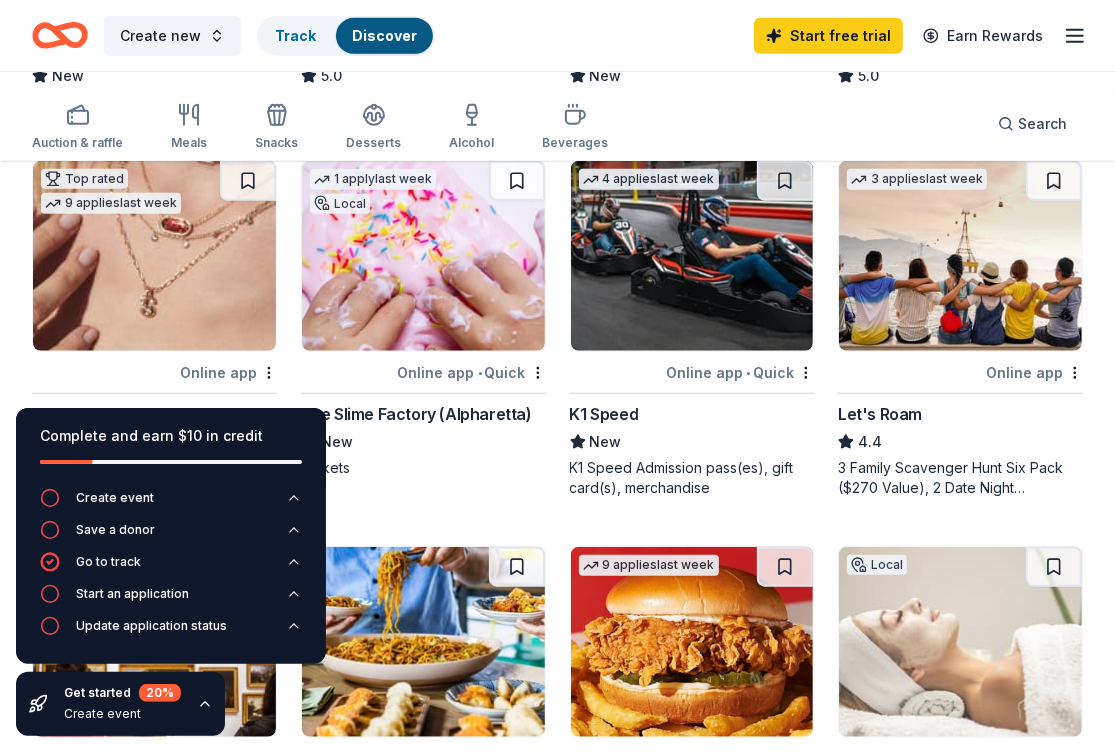 scroll, scrollTop: 0, scrollLeft: 0, axis: both 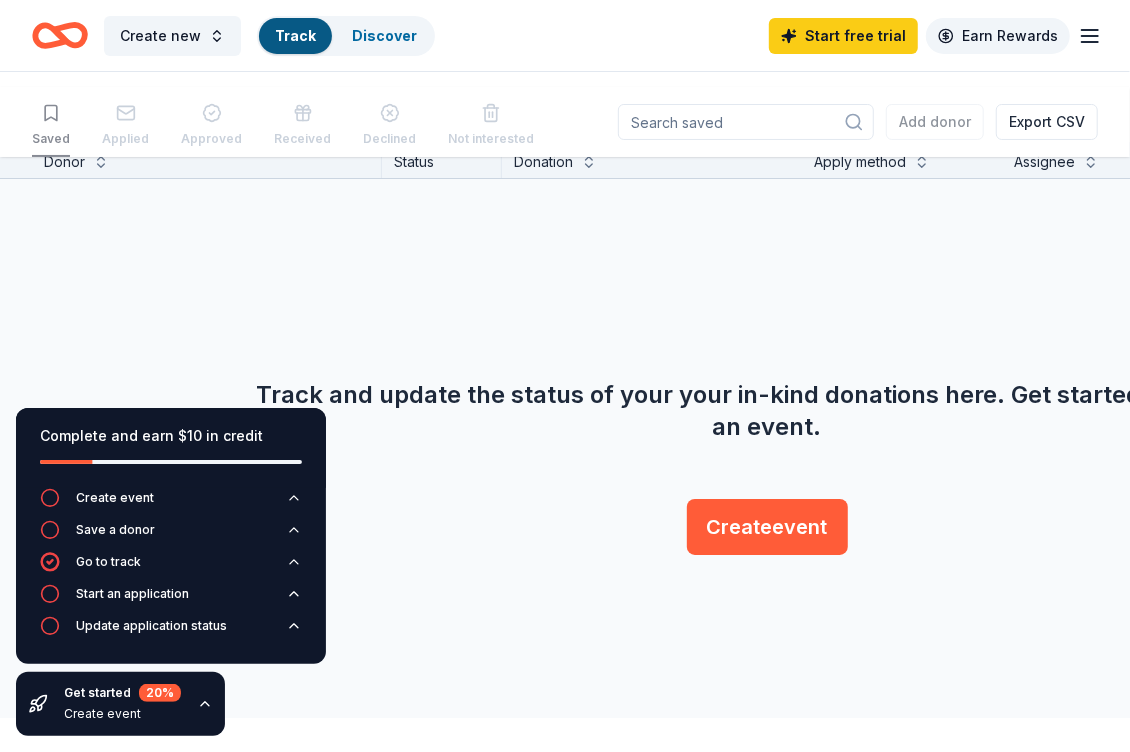 click on "Earn Rewards" at bounding box center [998, 36] 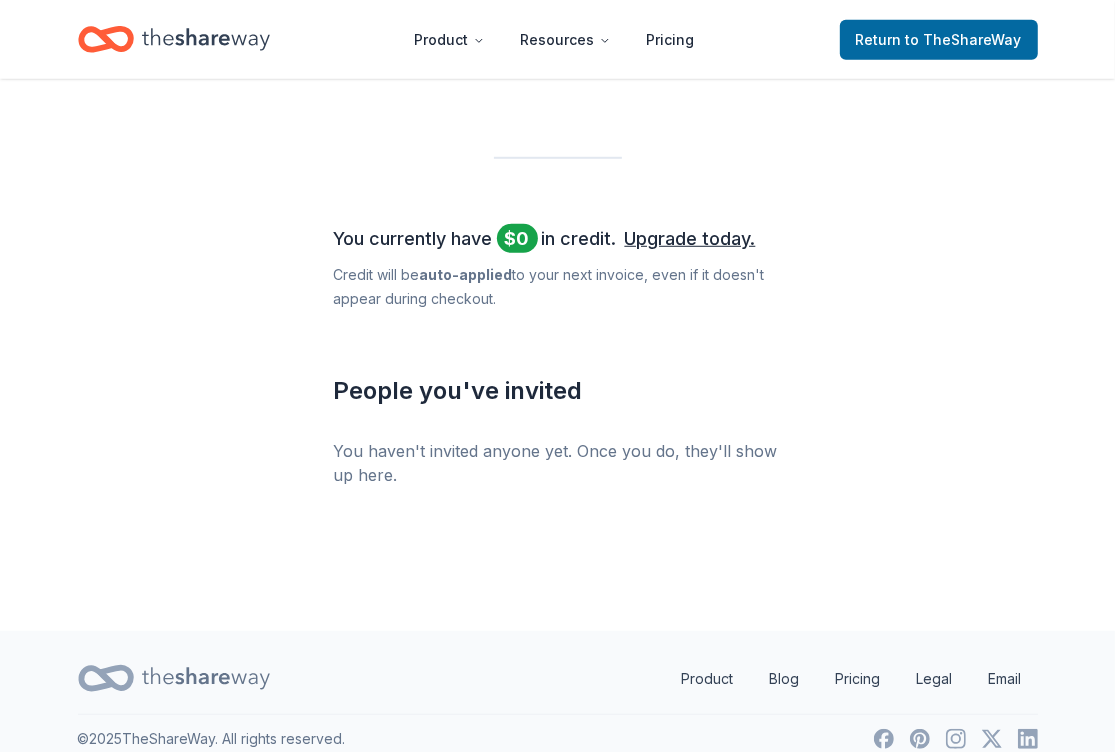 scroll, scrollTop: 700, scrollLeft: 0, axis: vertical 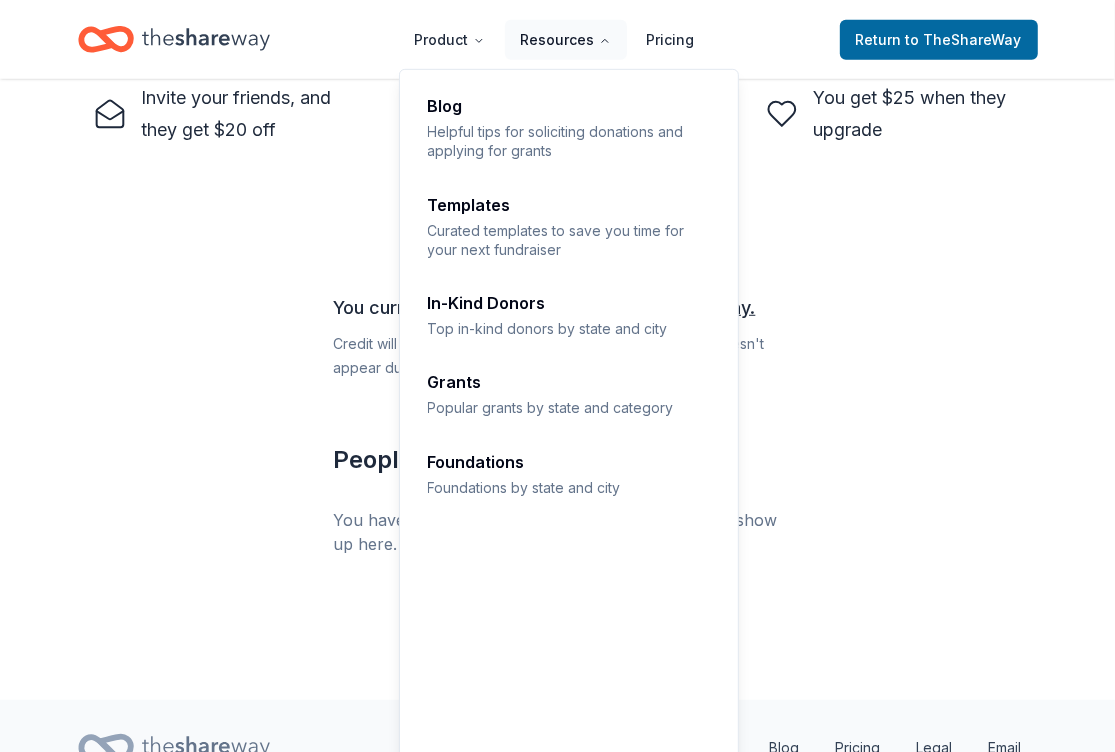 click on "Resources" at bounding box center (566, 40) 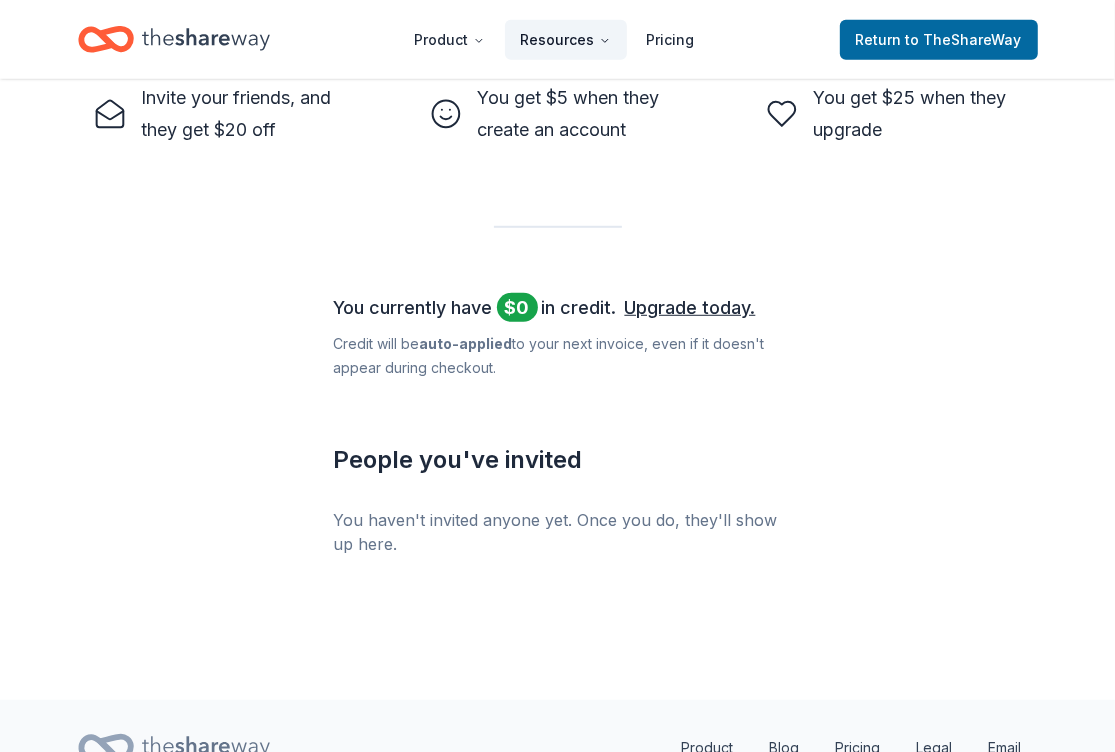 click on "Resources" at bounding box center (566, 40) 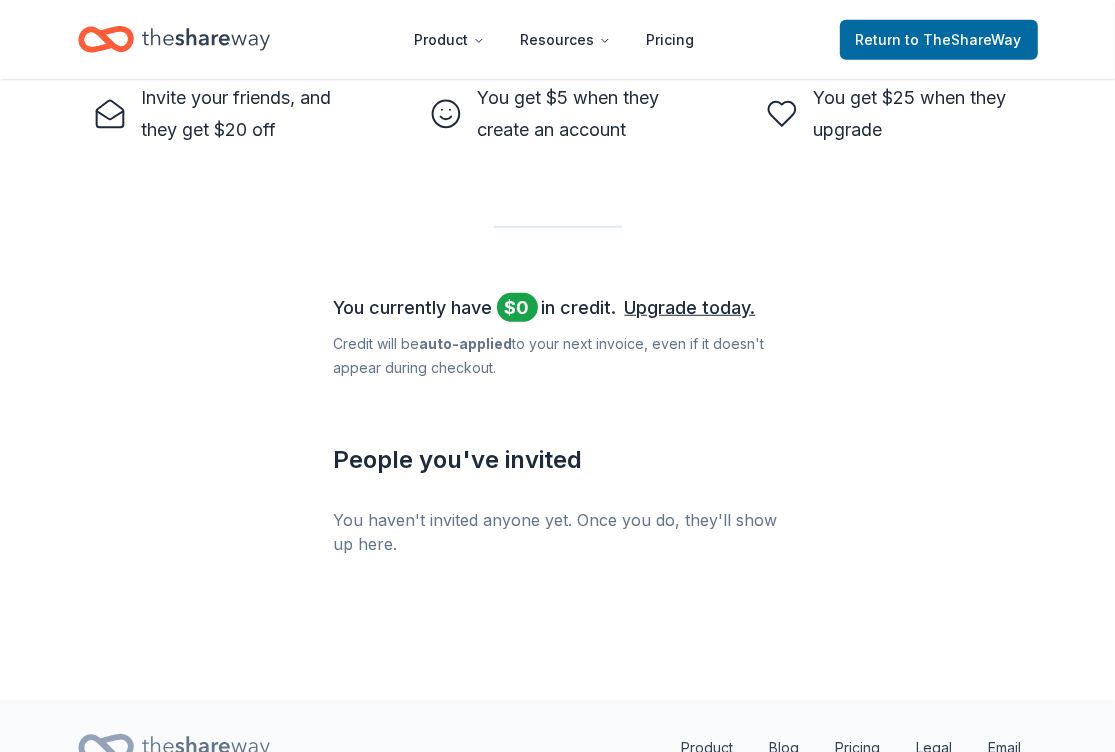 click on "Get our paid plans for free! Get $ 5 when a friend signs up, $ 25 when they become a supporter. Share your invite link https://www.theshareway.com/signup?inviteCode=770a81c4&utm_campaign=referral_link Copy Email your invite Send It's easy to get started Invite your friends, and they get $20 off You get $5 when they create an account You get $25 when they upgrade You currently have $ 0 in credit. Upgrade today. Credit will be auto-applied to your next invoice, even if it doesn ' t appear during checkout. People you ' ve invited You haven't invited anyone yet. Once you do, they'll show up here." at bounding box center [557, 39] 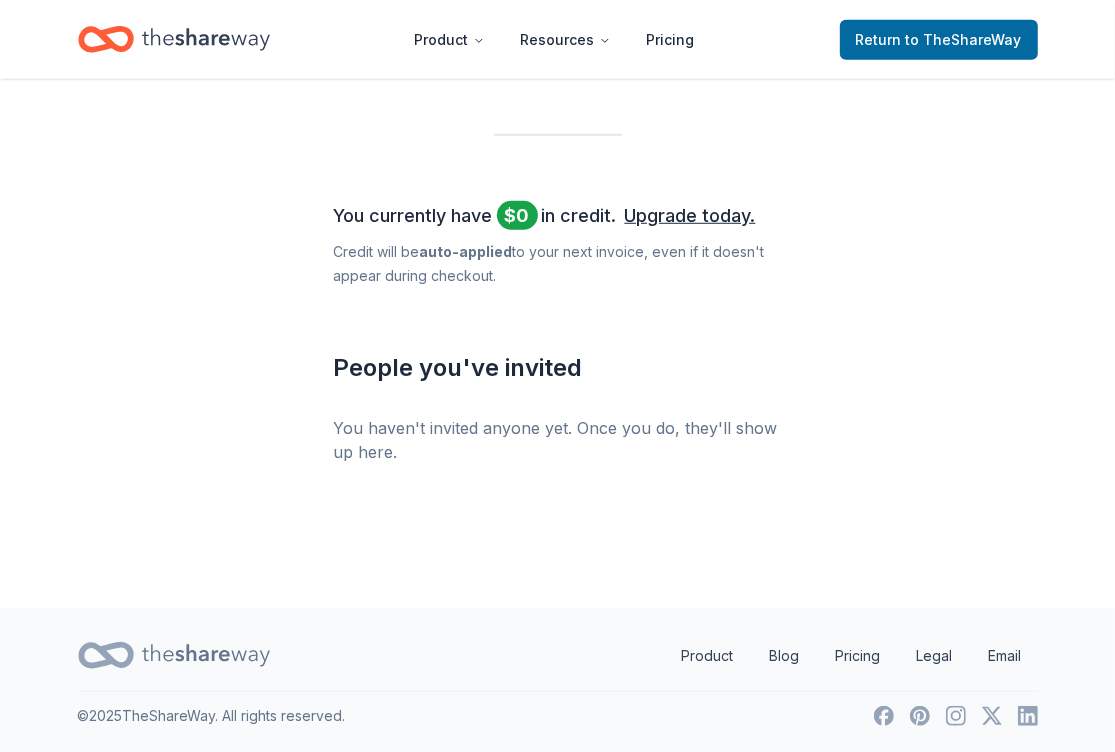 scroll, scrollTop: 1100, scrollLeft: 0, axis: vertical 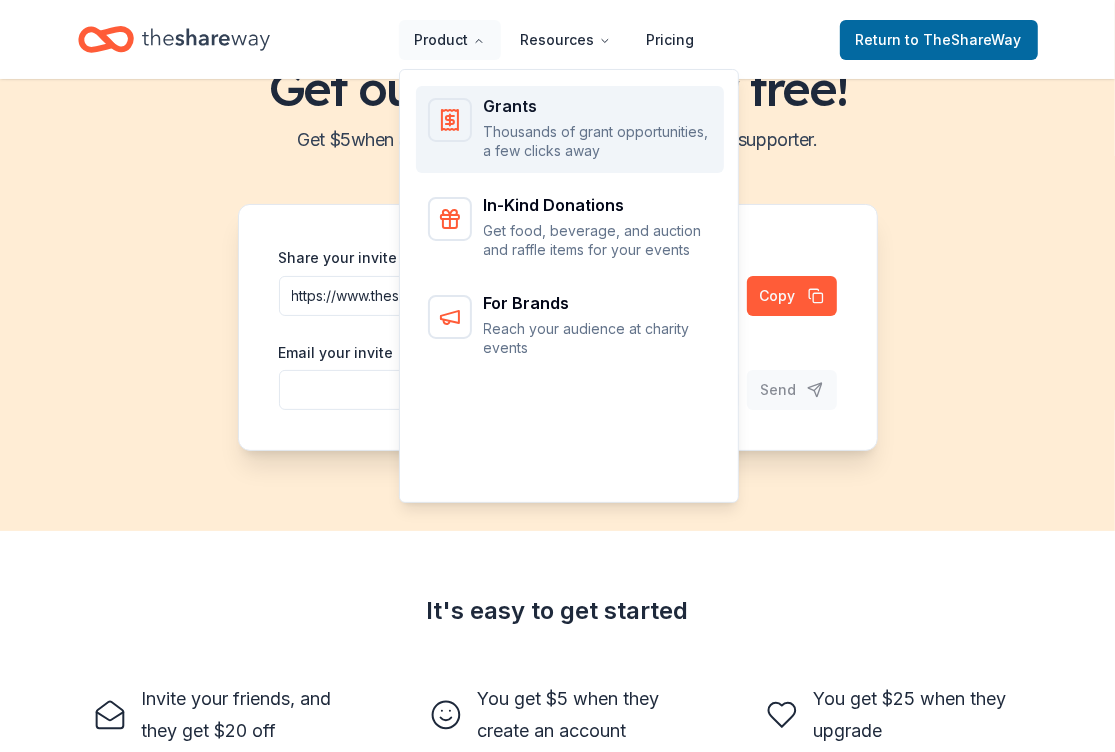 click on "Thousands of grant opportunities, a few clicks away" at bounding box center [598, 141] 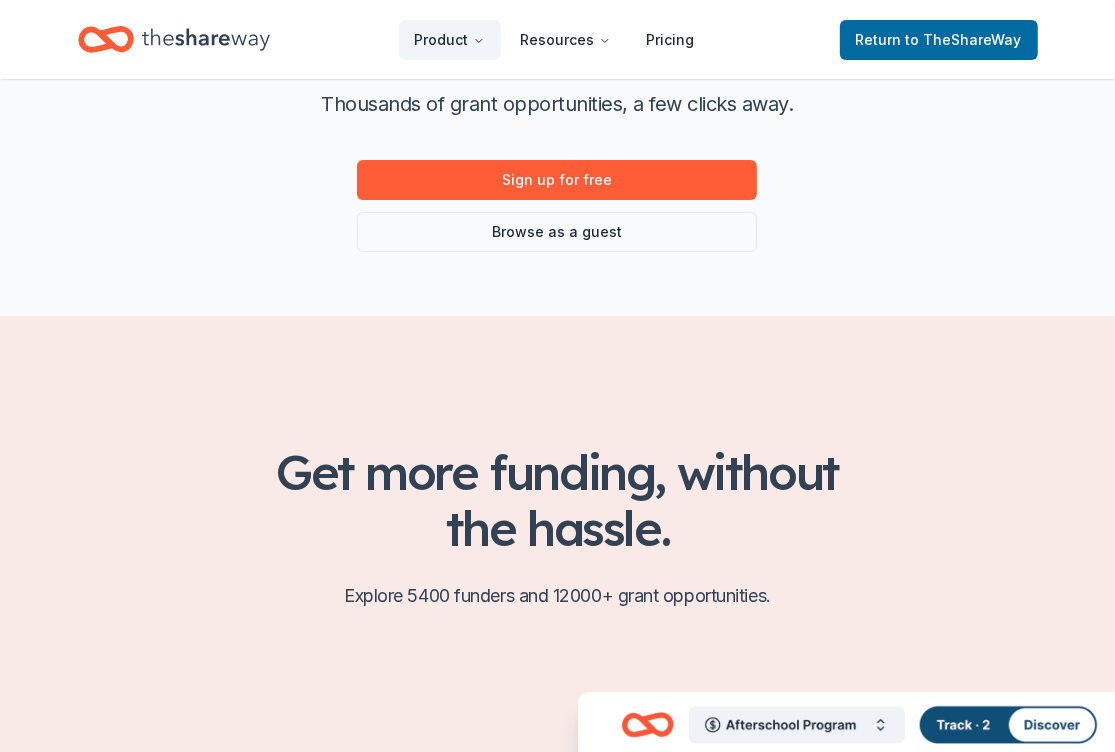 scroll, scrollTop: 300, scrollLeft: 0, axis: vertical 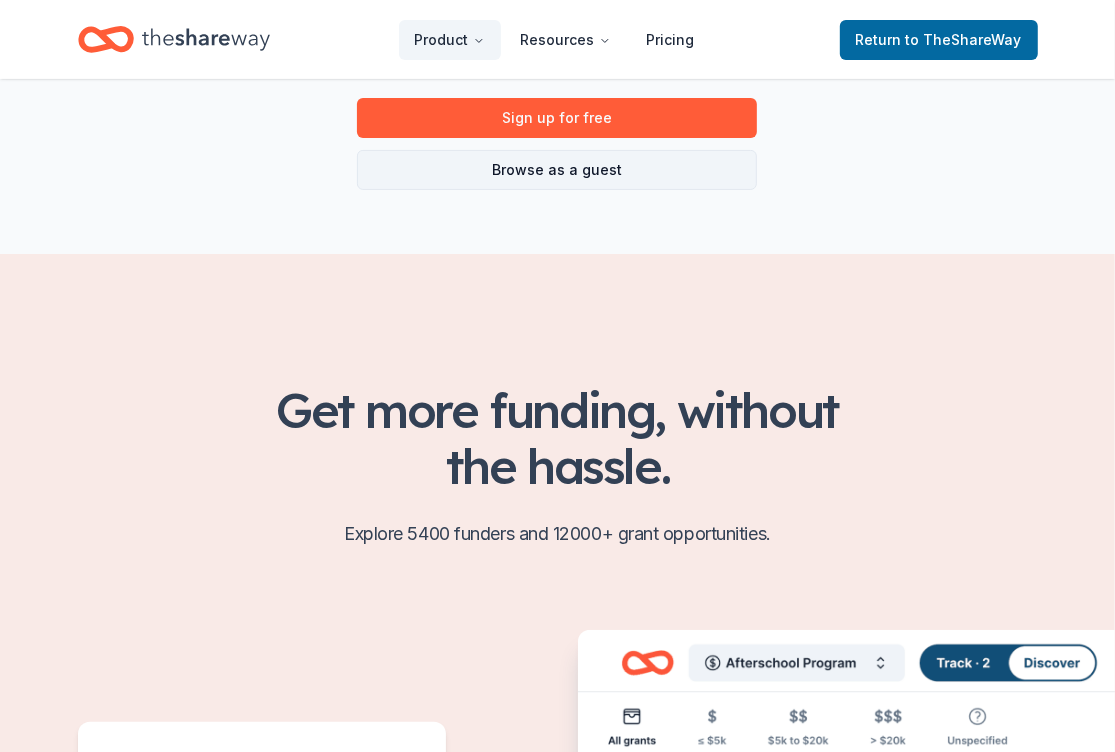 click on "Browse as a guest" at bounding box center (557, 170) 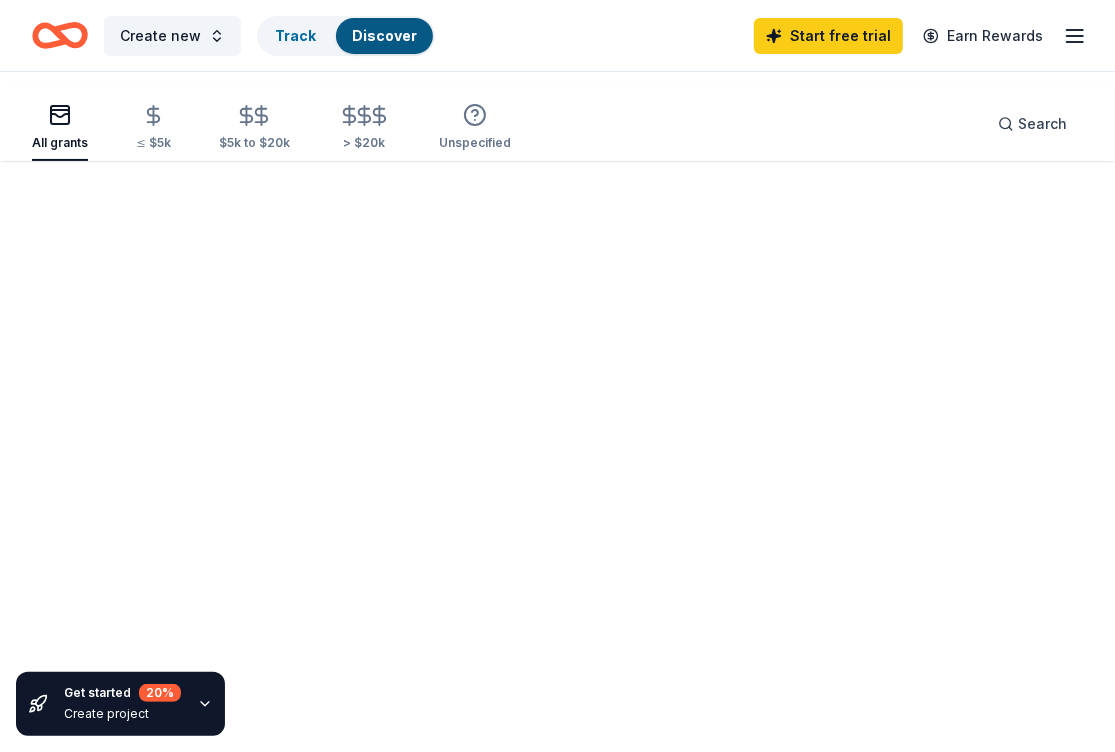 scroll, scrollTop: 0, scrollLeft: 0, axis: both 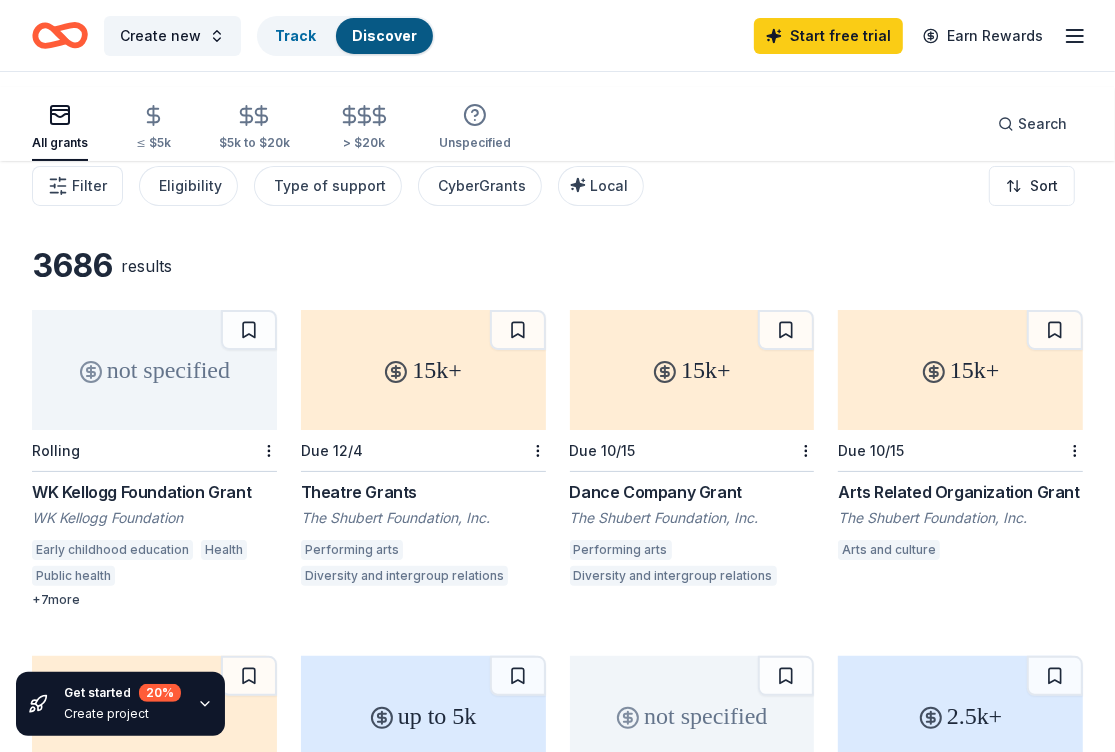 click on "Dance Company Grant" at bounding box center (692, 492) 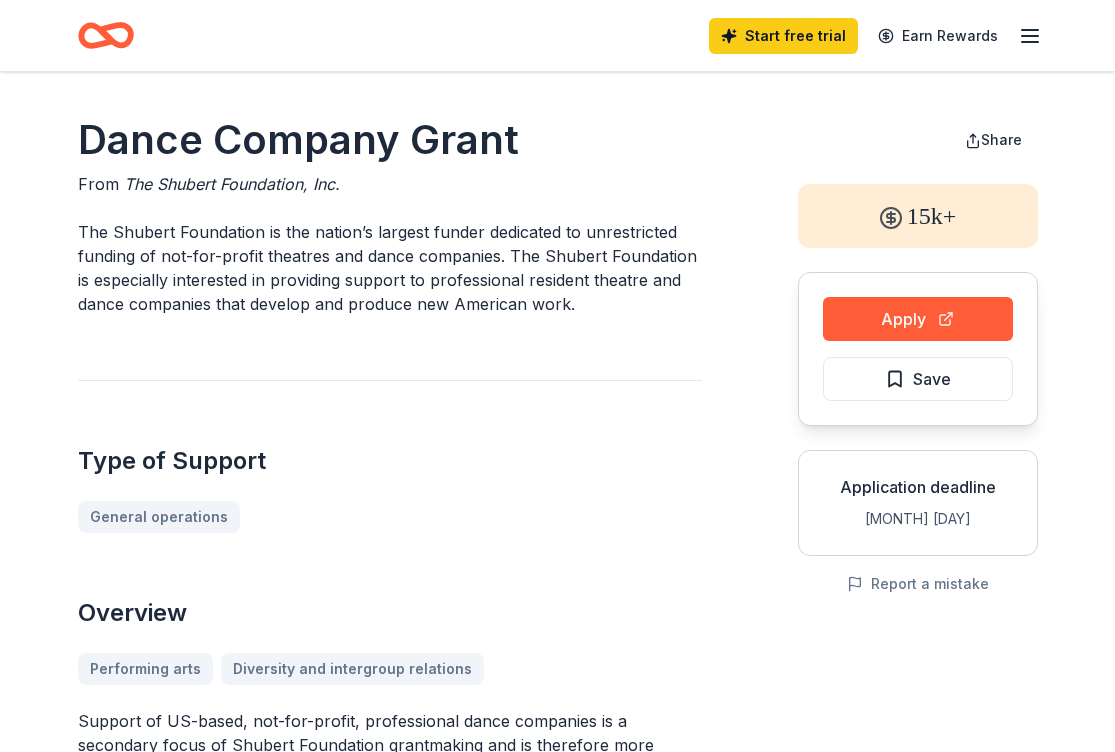 scroll, scrollTop: 0, scrollLeft: 0, axis: both 